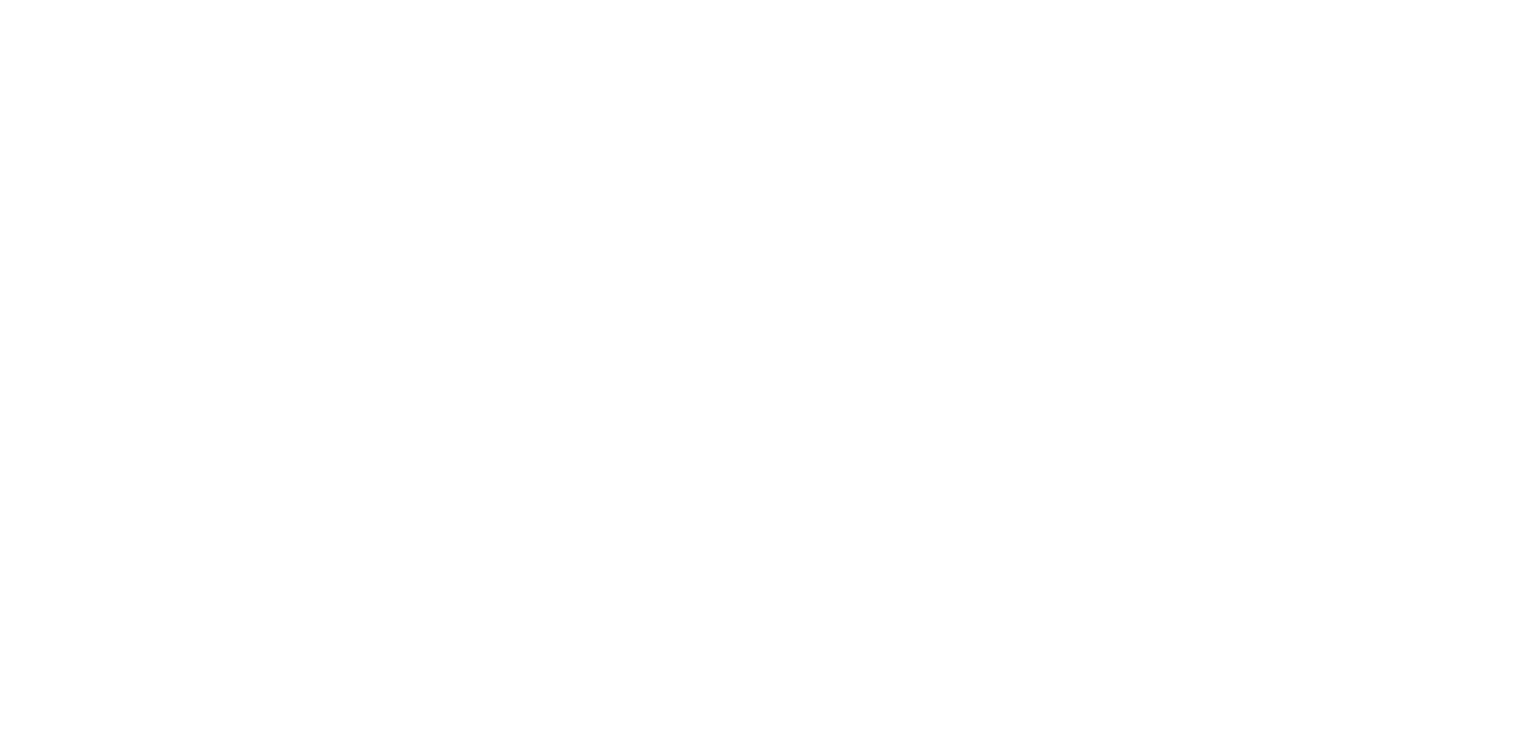 scroll, scrollTop: 0, scrollLeft: 0, axis: both 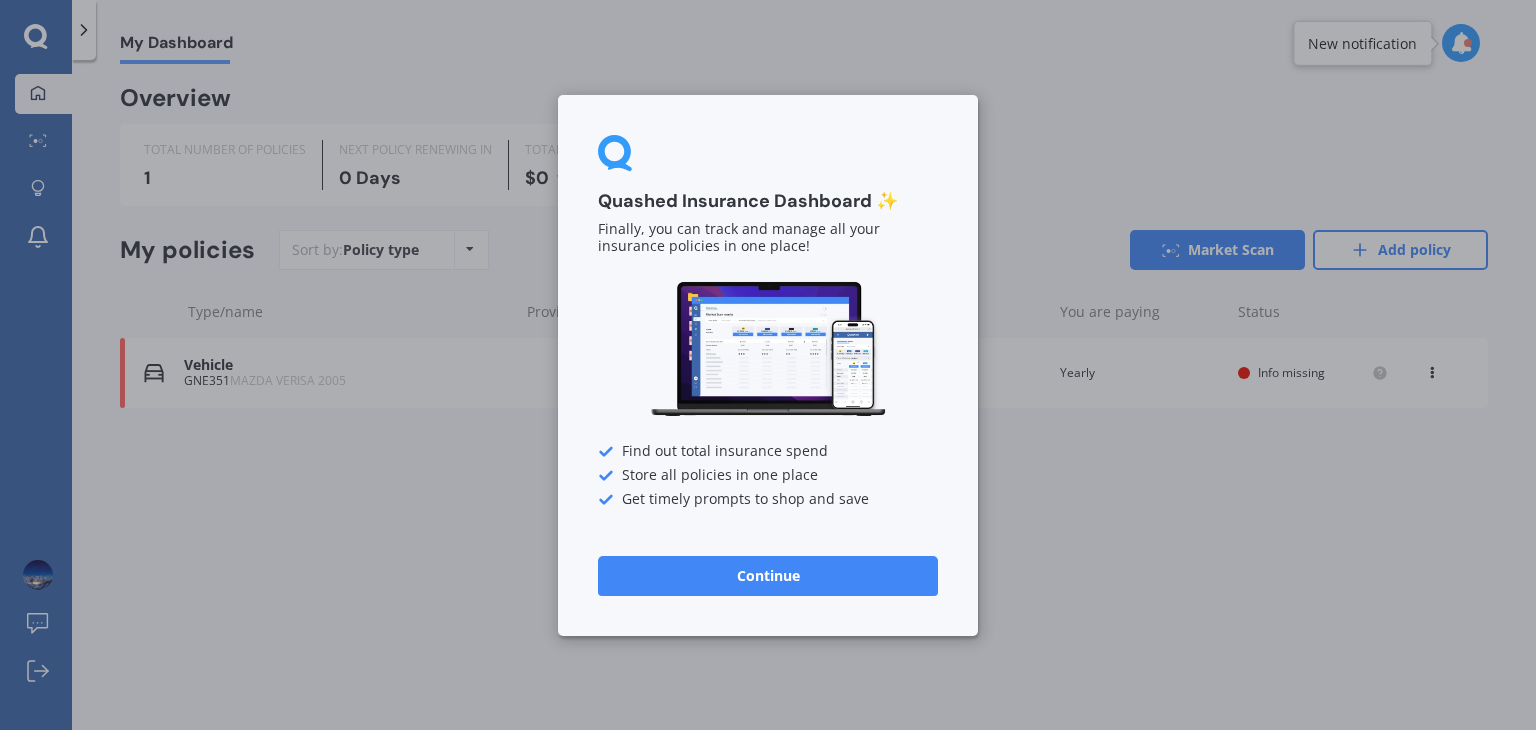 click on "Continue" at bounding box center (768, 575) 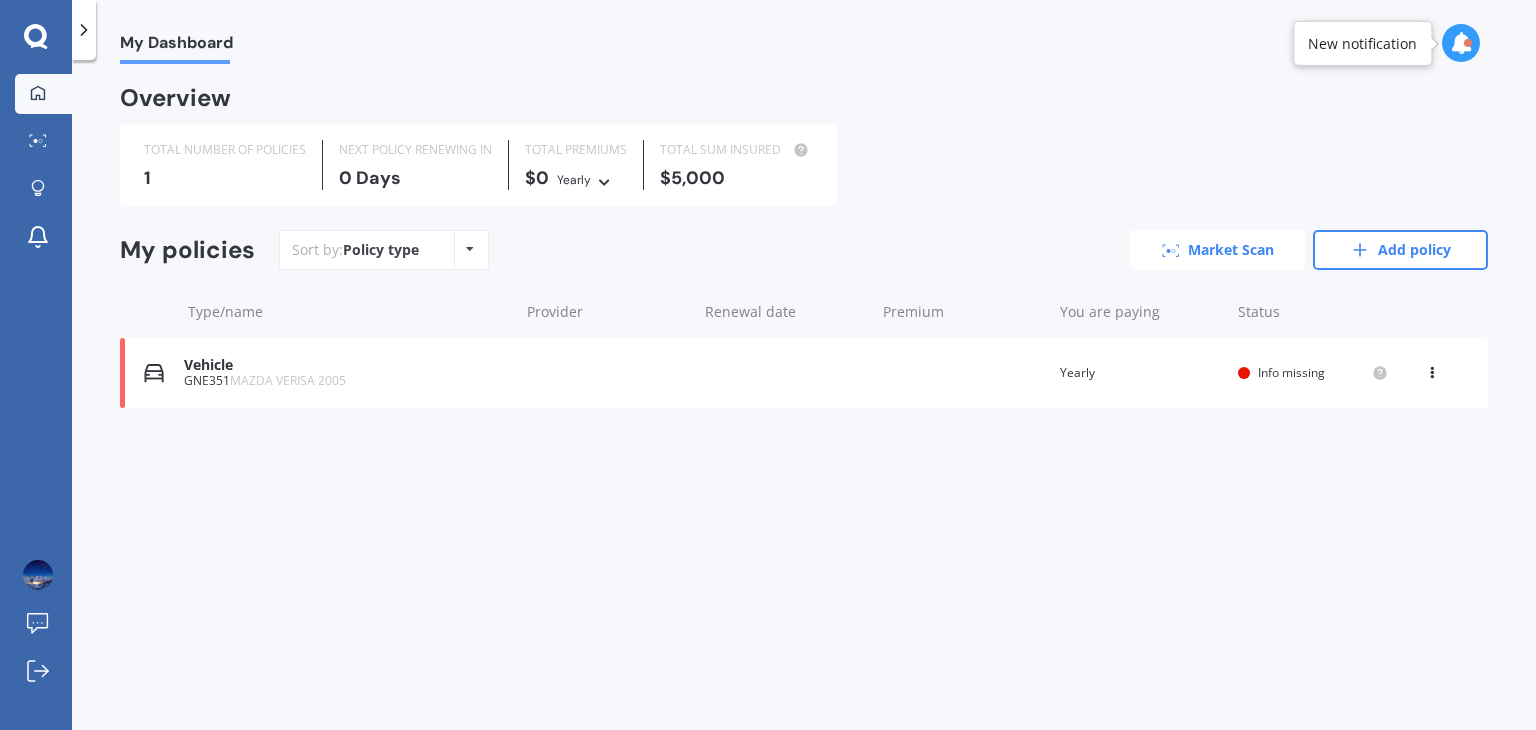 click on "Market Scan" at bounding box center (1217, 250) 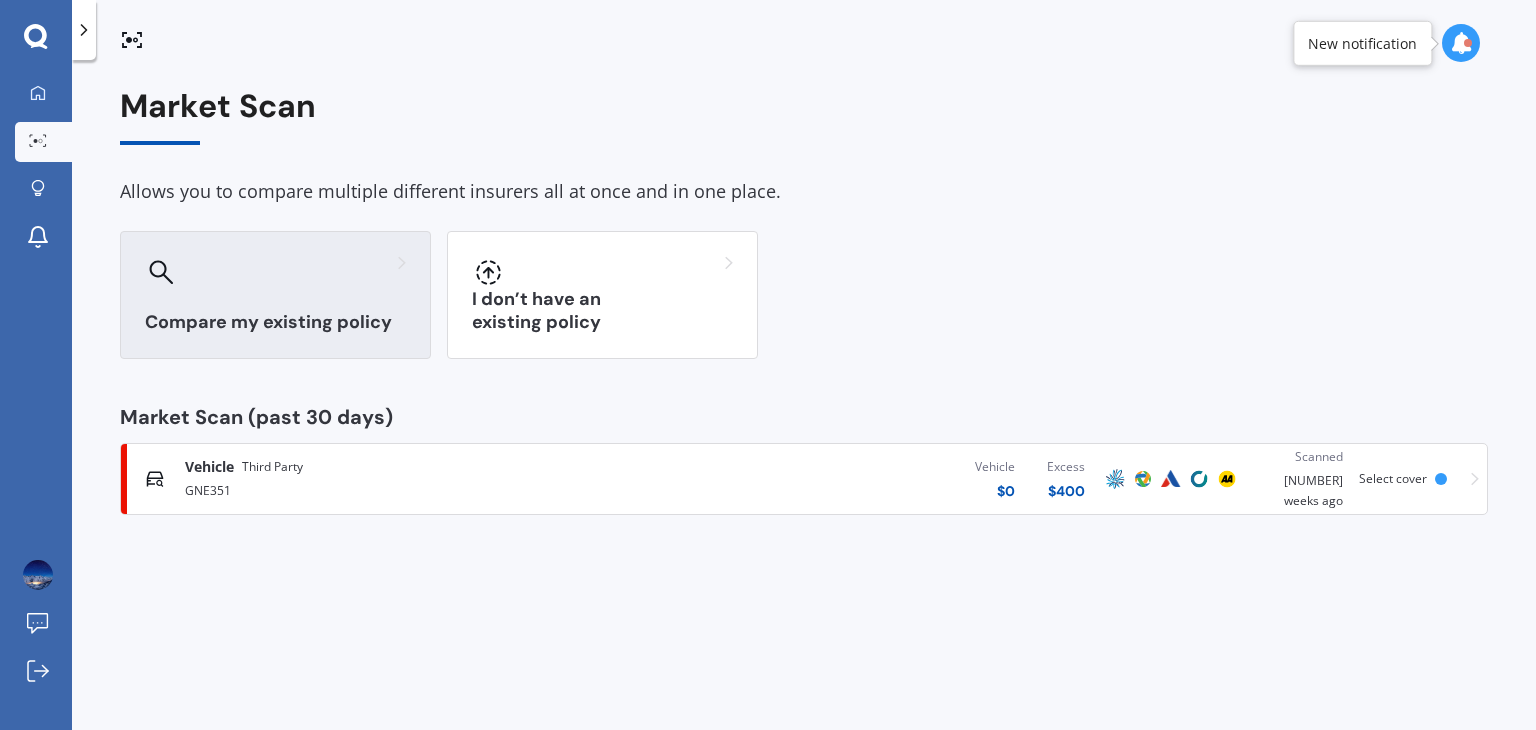 click on "Compare my existing policy" at bounding box center [275, 295] 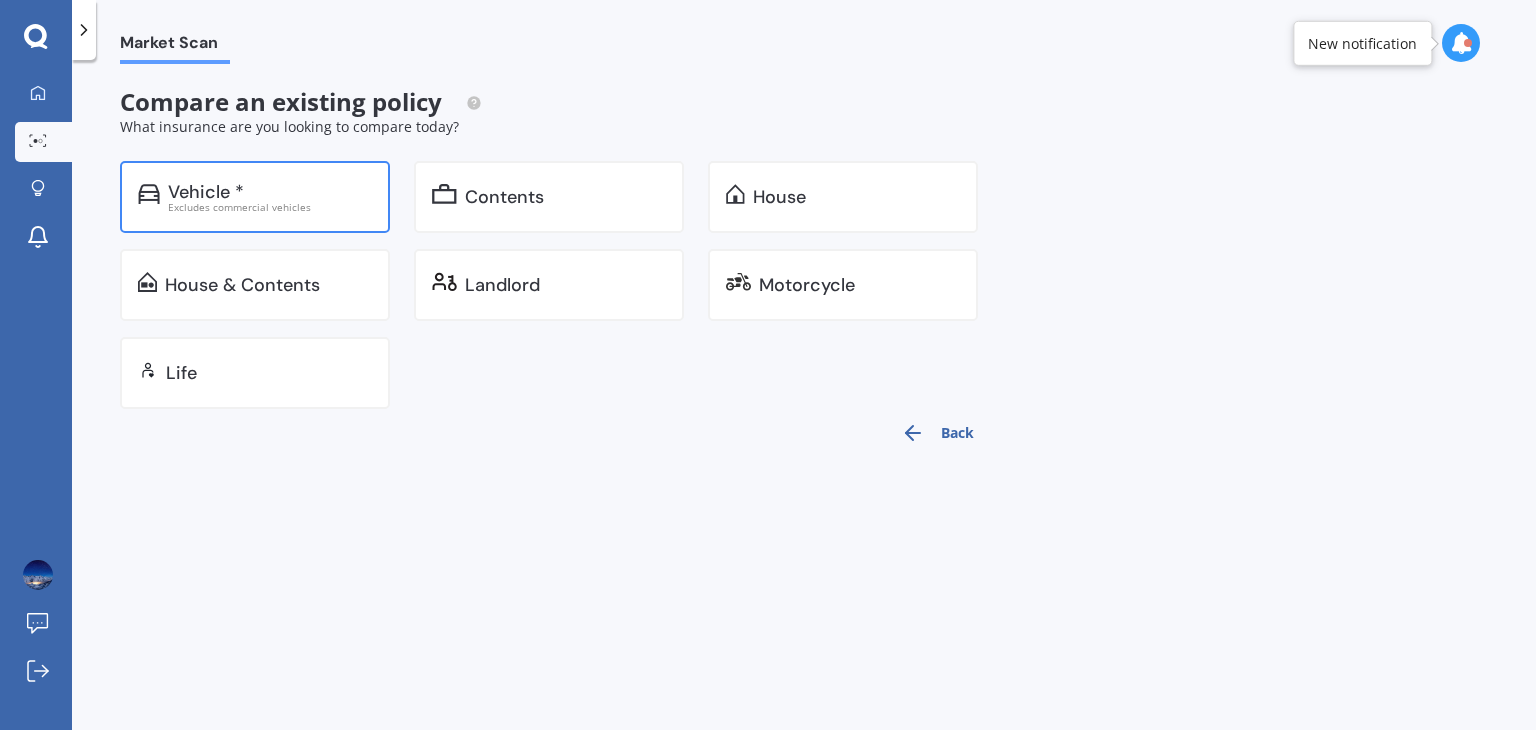 click on "Vehicle * Excludes commercial vehicles" at bounding box center [255, 197] 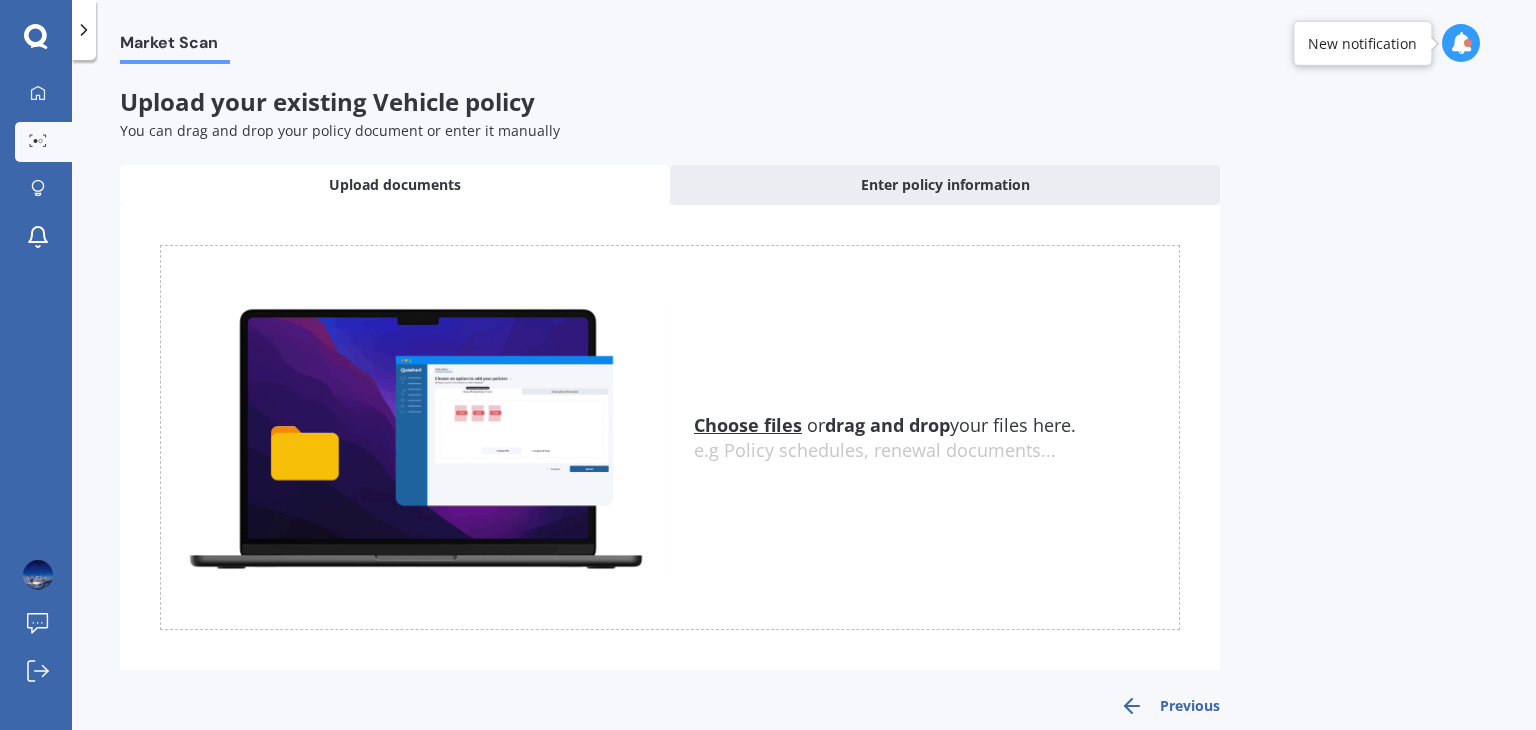 click on "Choose files" at bounding box center (748, 425) 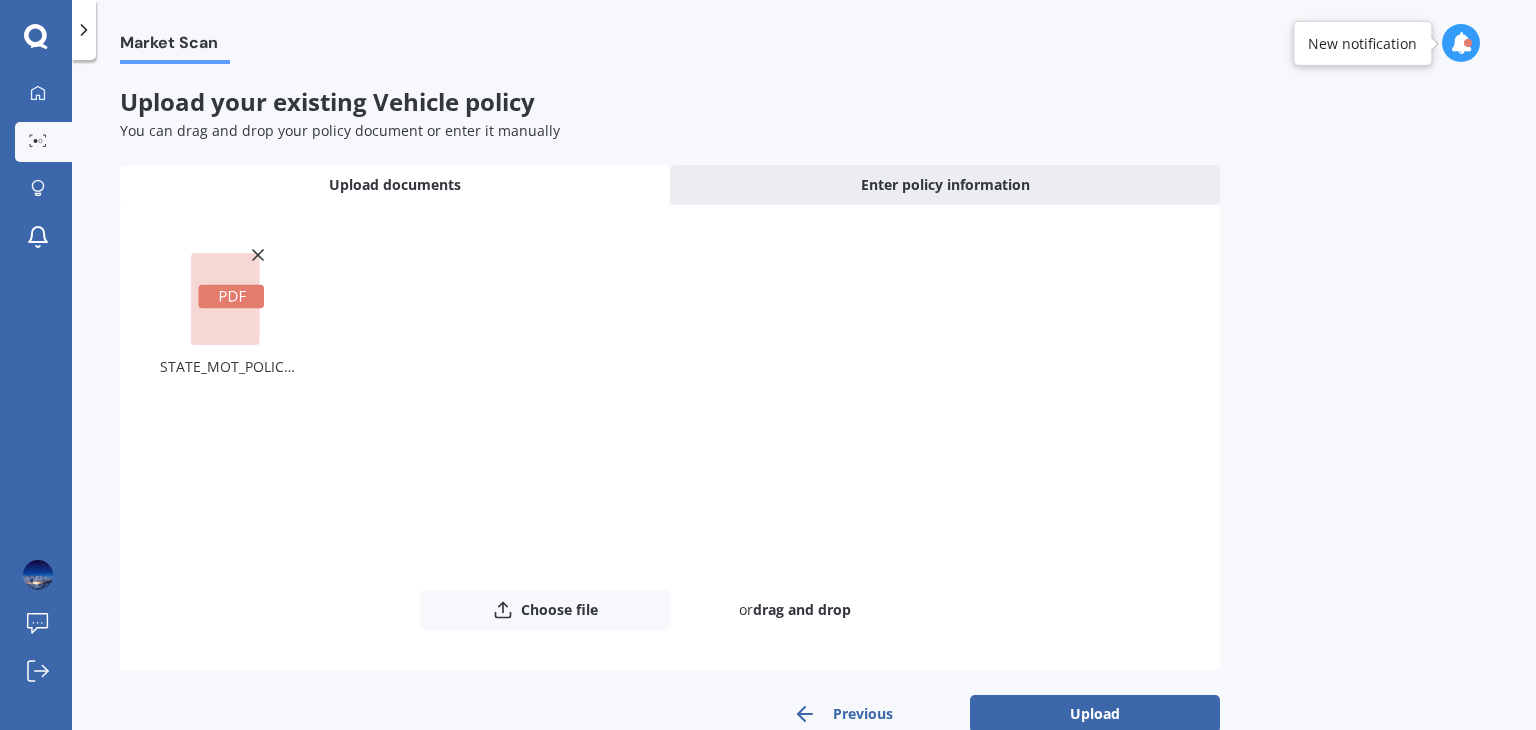 scroll, scrollTop: 40, scrollLeft: 0, axis: vertical 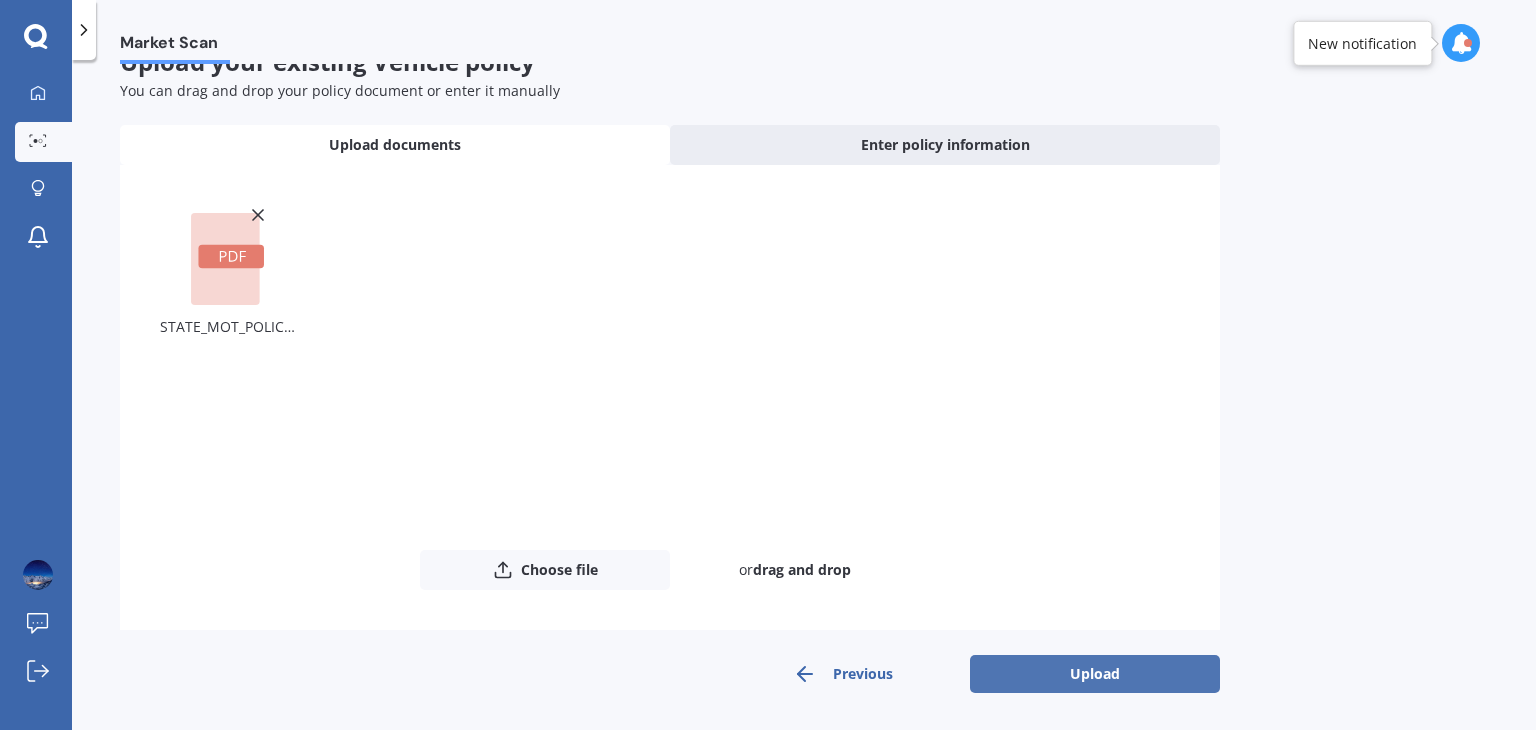 click on "Upload" at bounding box center [1095, 674] 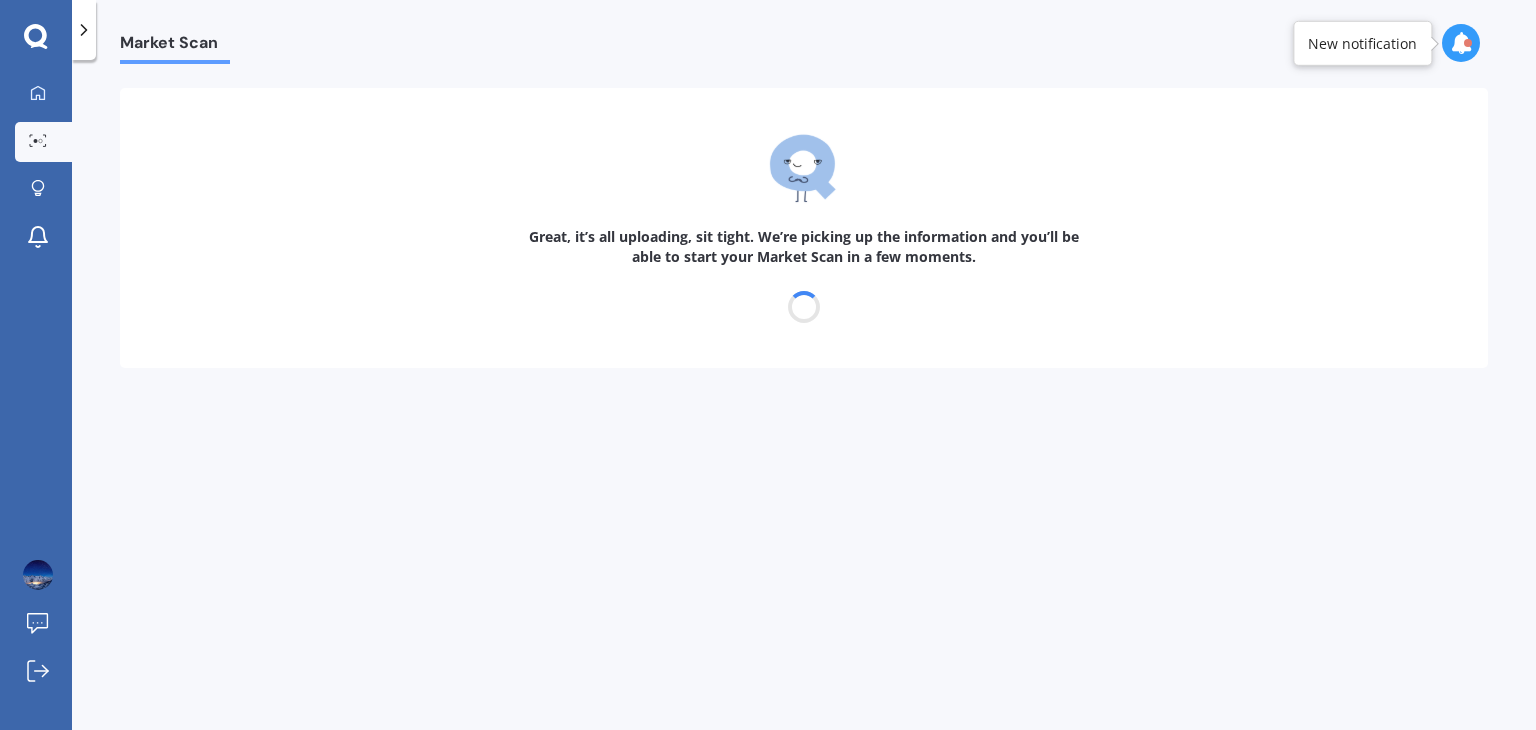 scroll, scrollTop: 0, scrollLeft: 0, axis: both 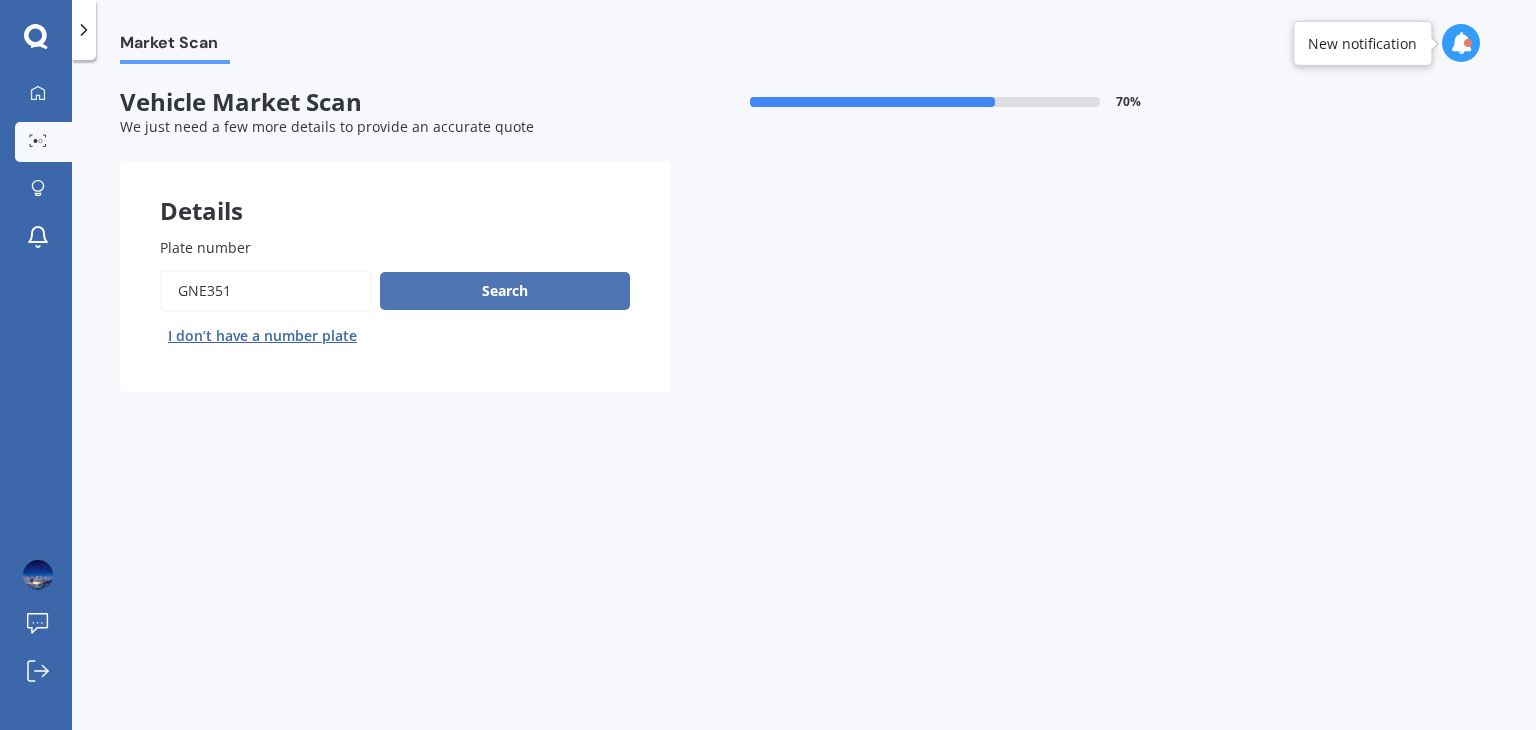 click on "Search" at bounding box center [505, 291] 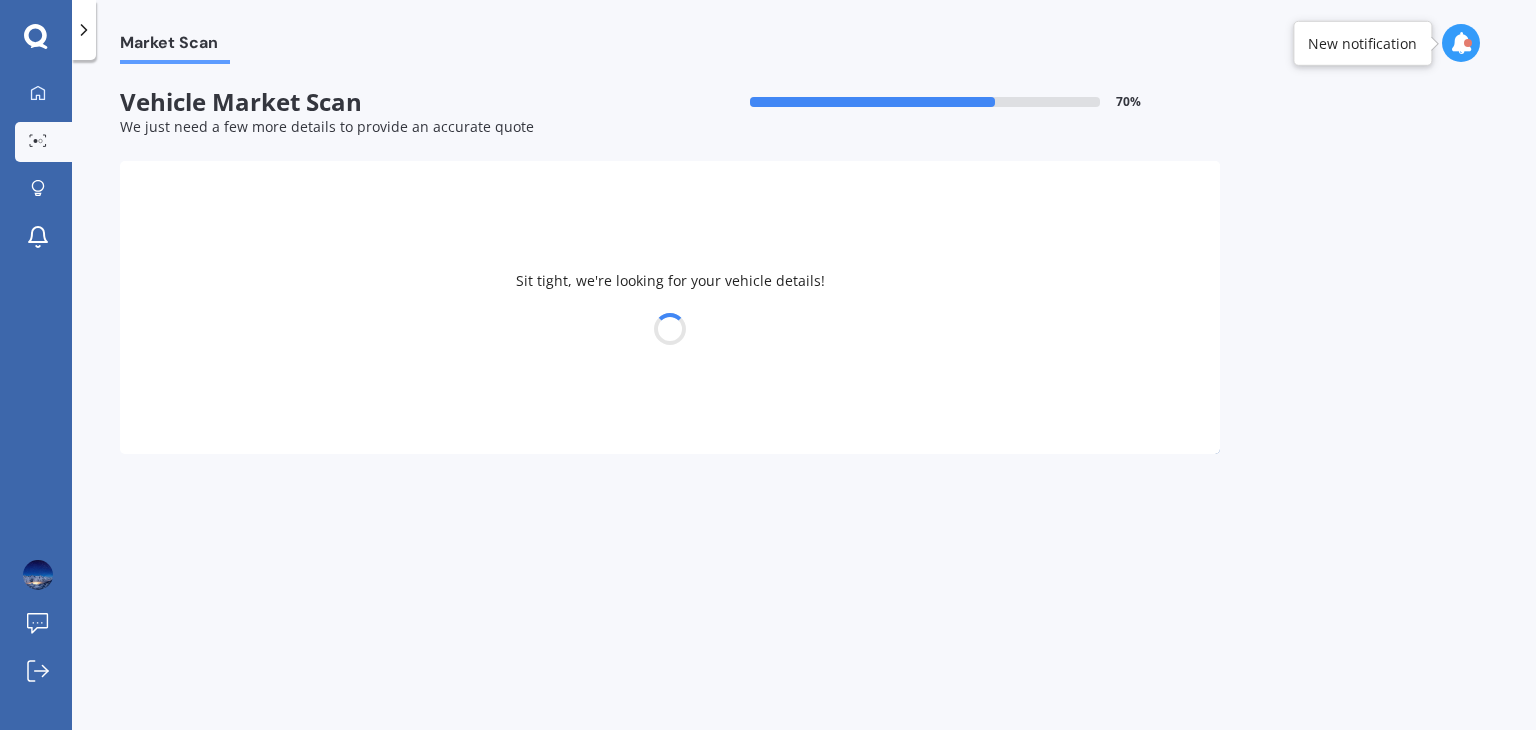 select on "MAZDA" 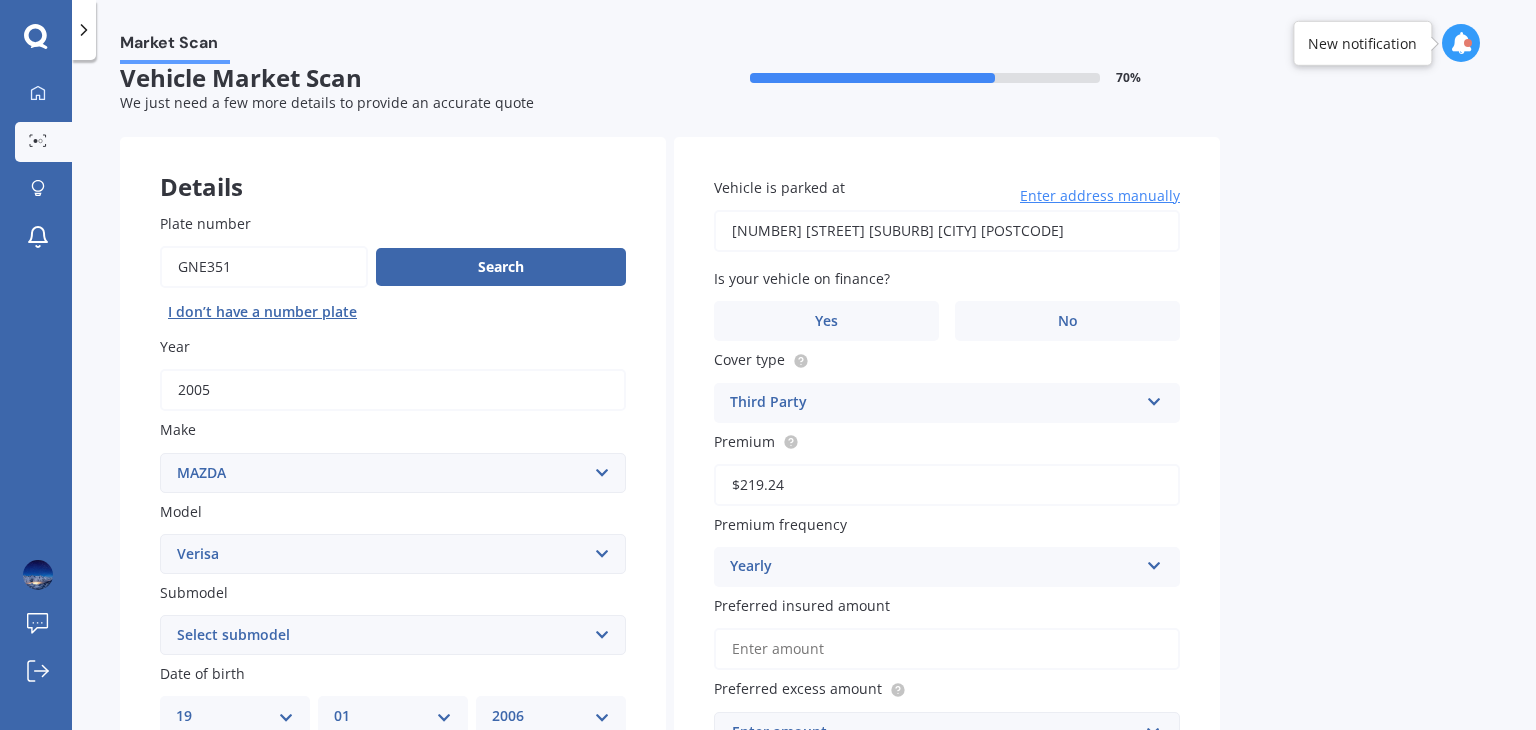 scroll, scrollTop: 26, scrollLeft: 0, axis: vertical 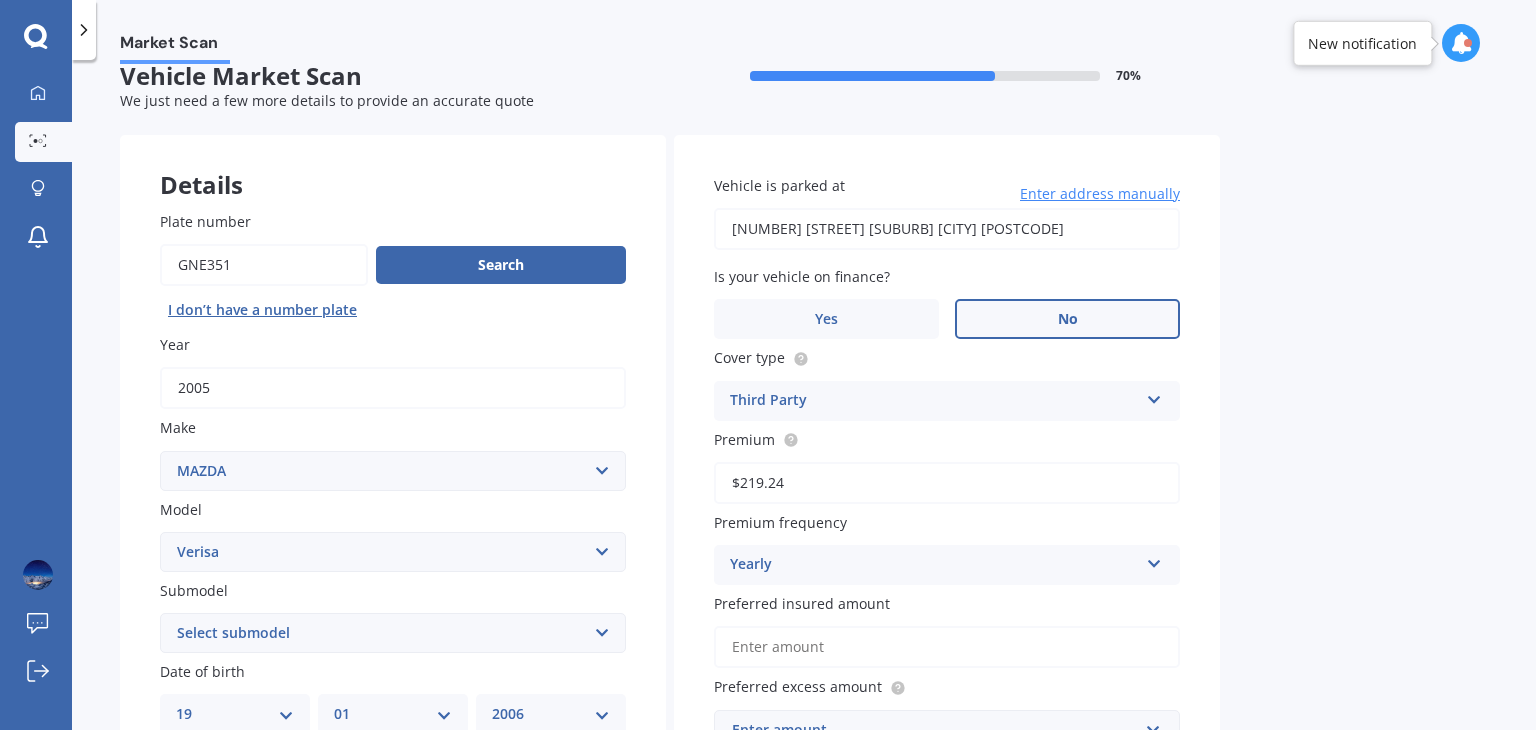 click on "No" at bounding box center (1067, 319) 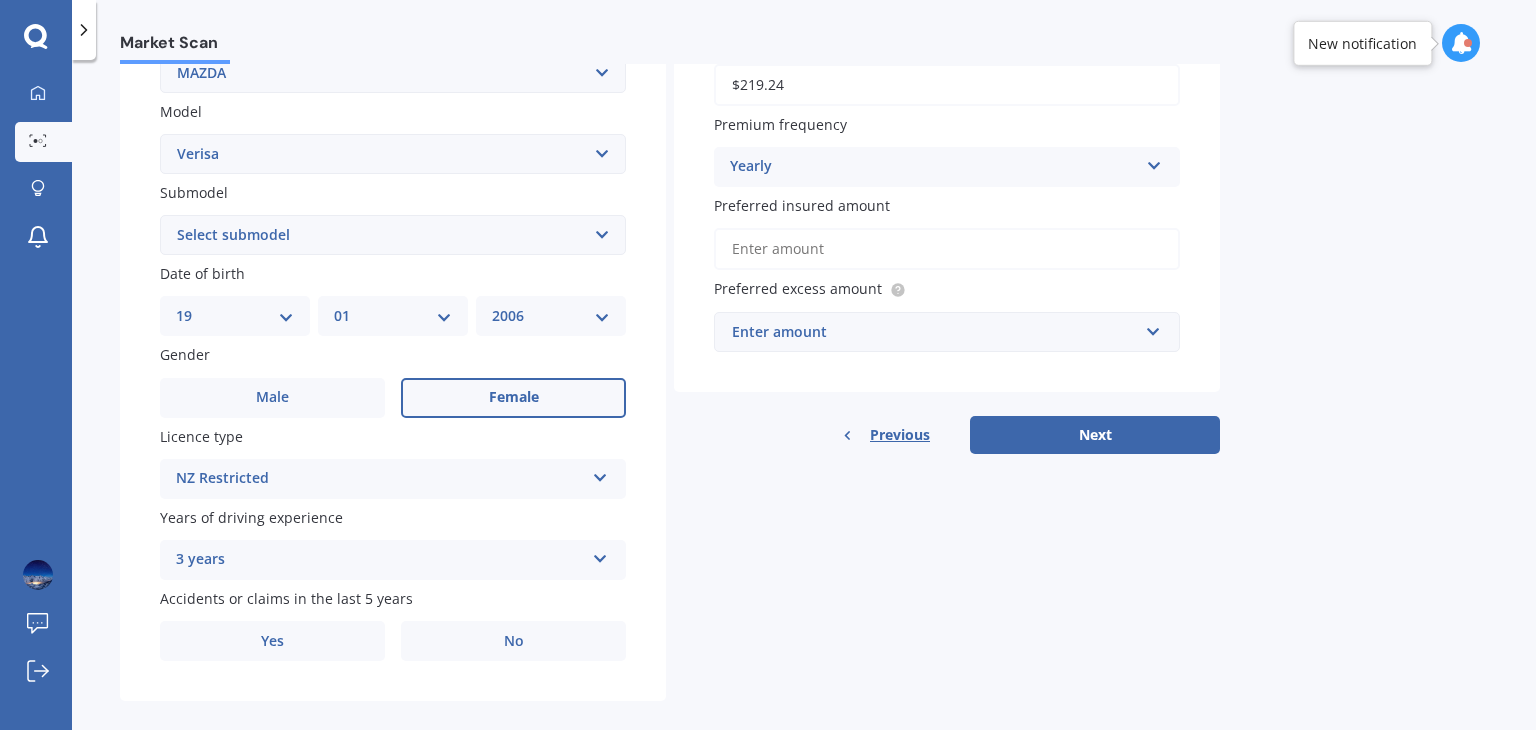 scroll, scrollTop: 426, scrollLeft: 0, axis: vertical 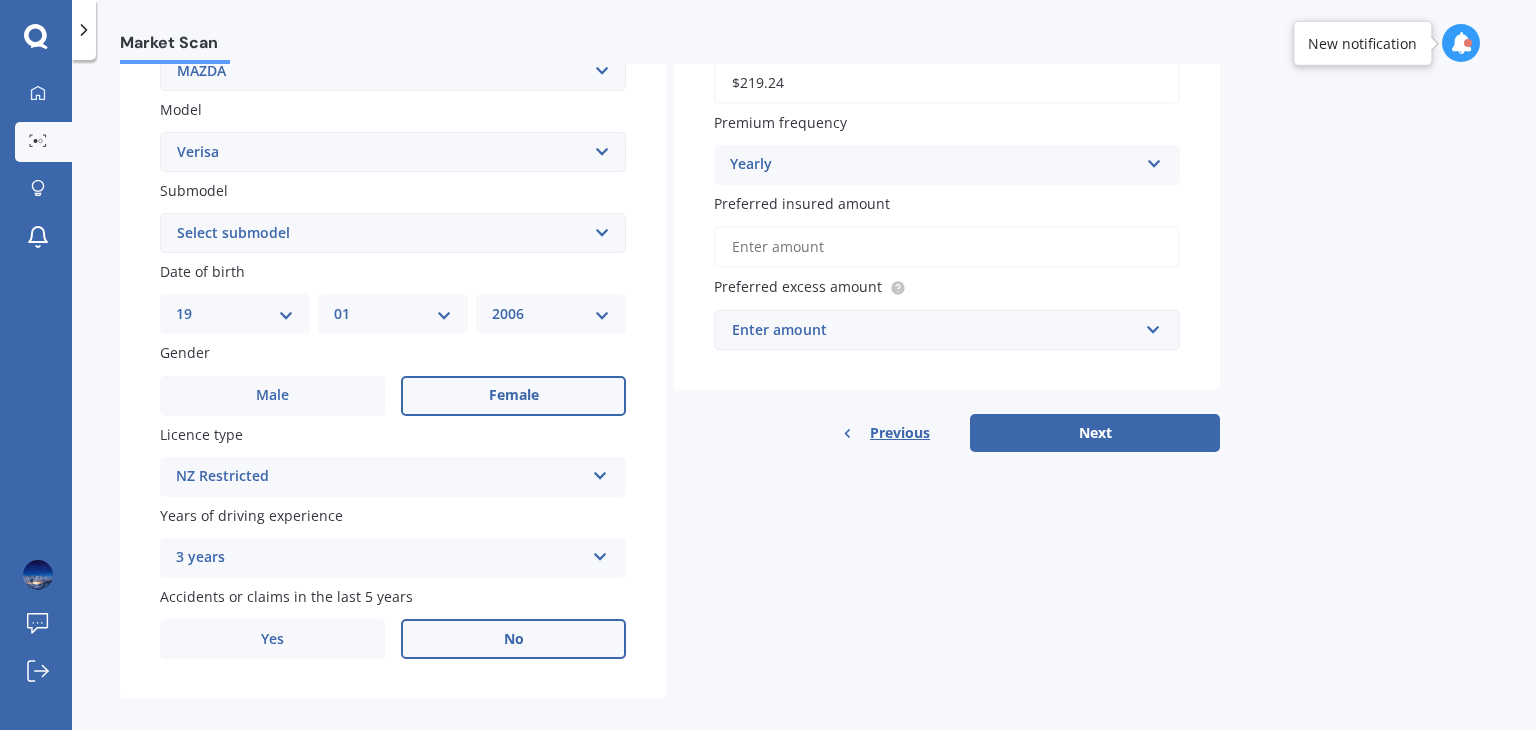 click on "No" at bounding box center [513, 639] 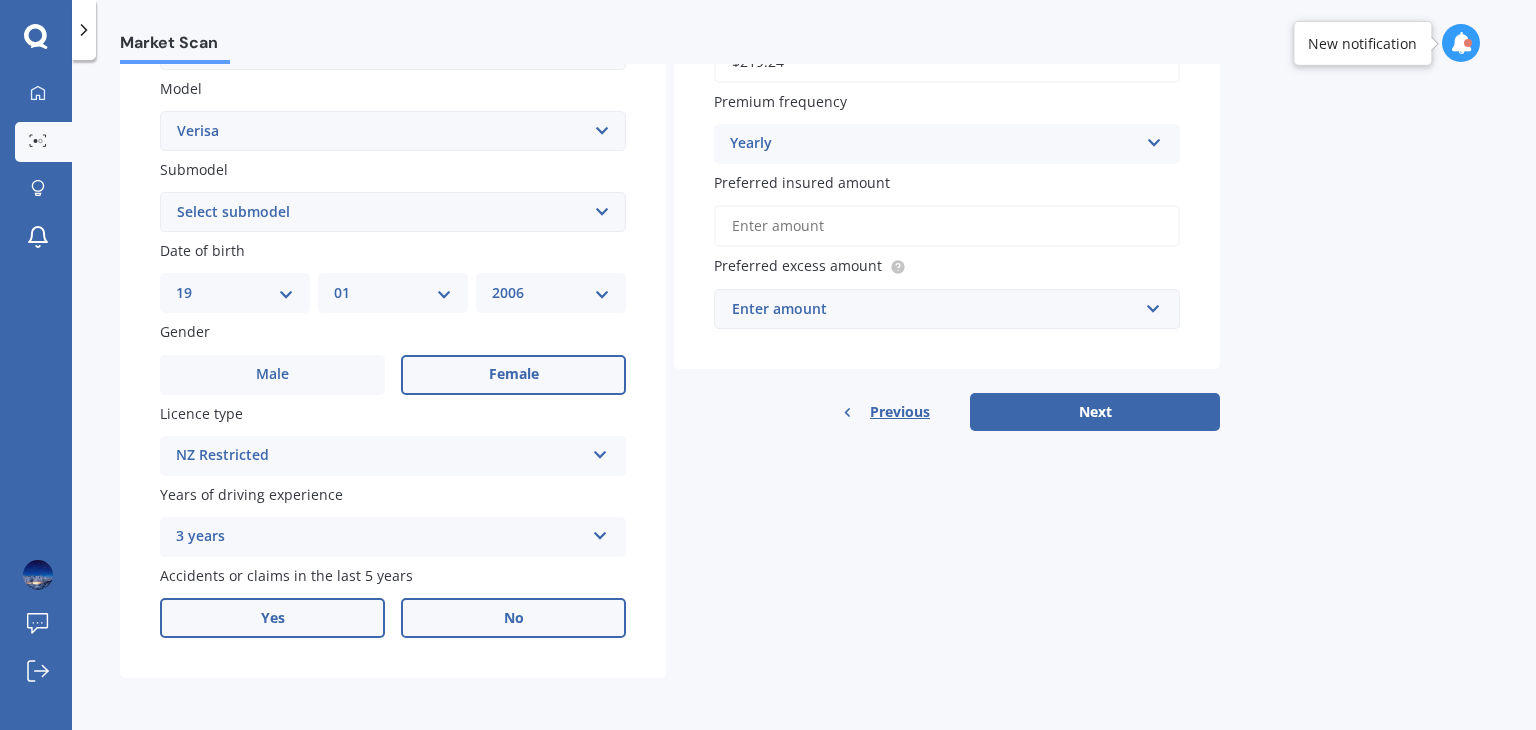 click on "Yes" at bounding box center (272, 618) 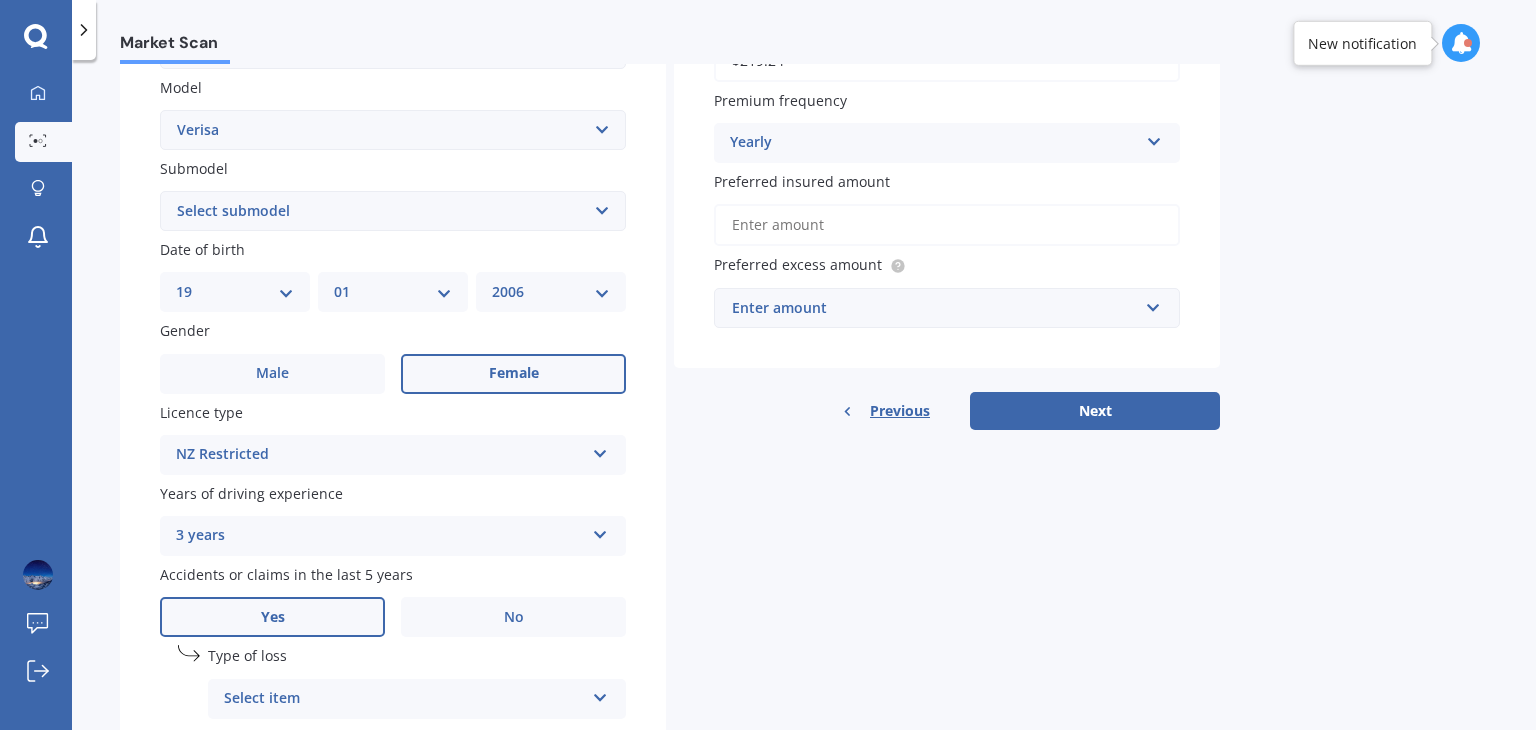 scroll, scrollTop: 580, scrollLeft: 0, axis: vertical 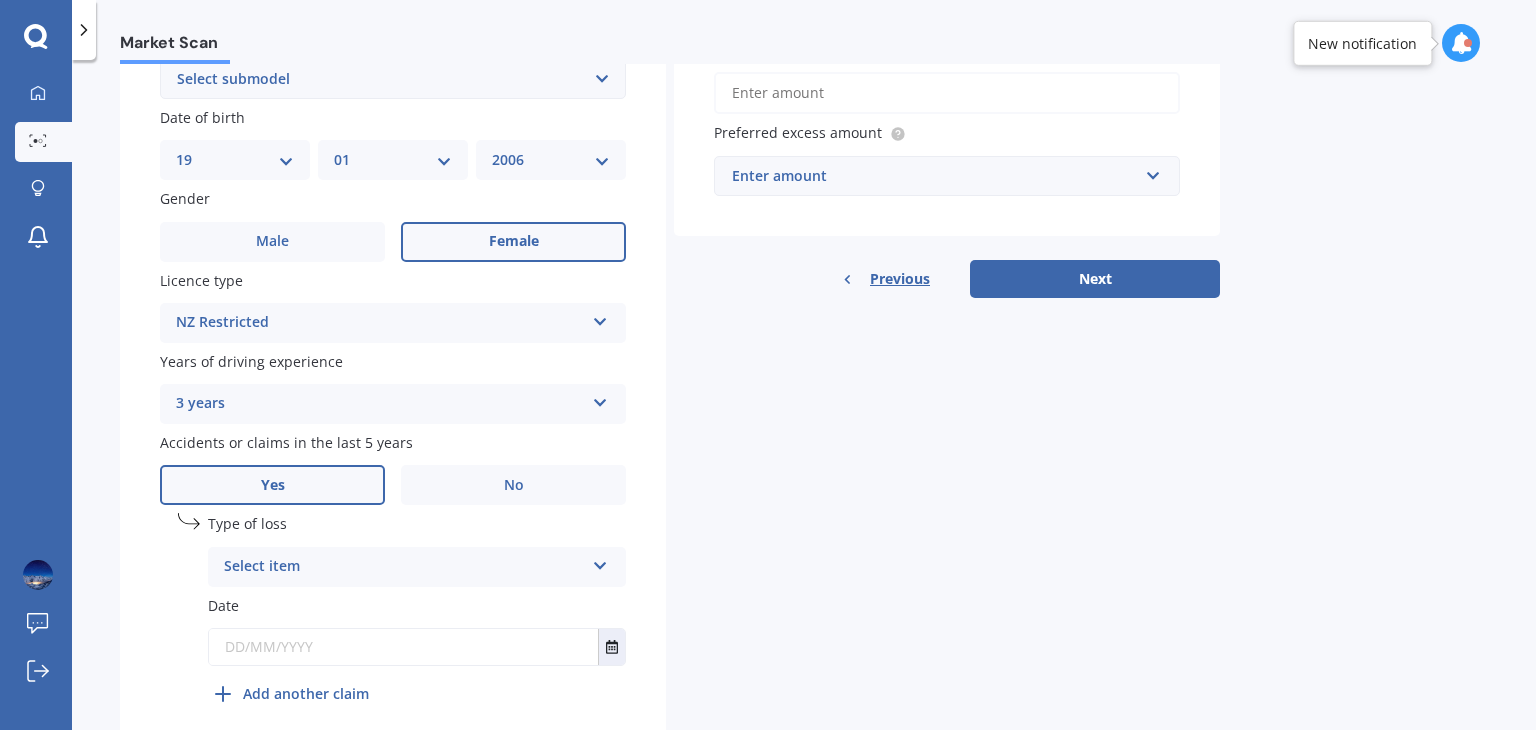 click on "Select item" at bounding box center [404, 567] 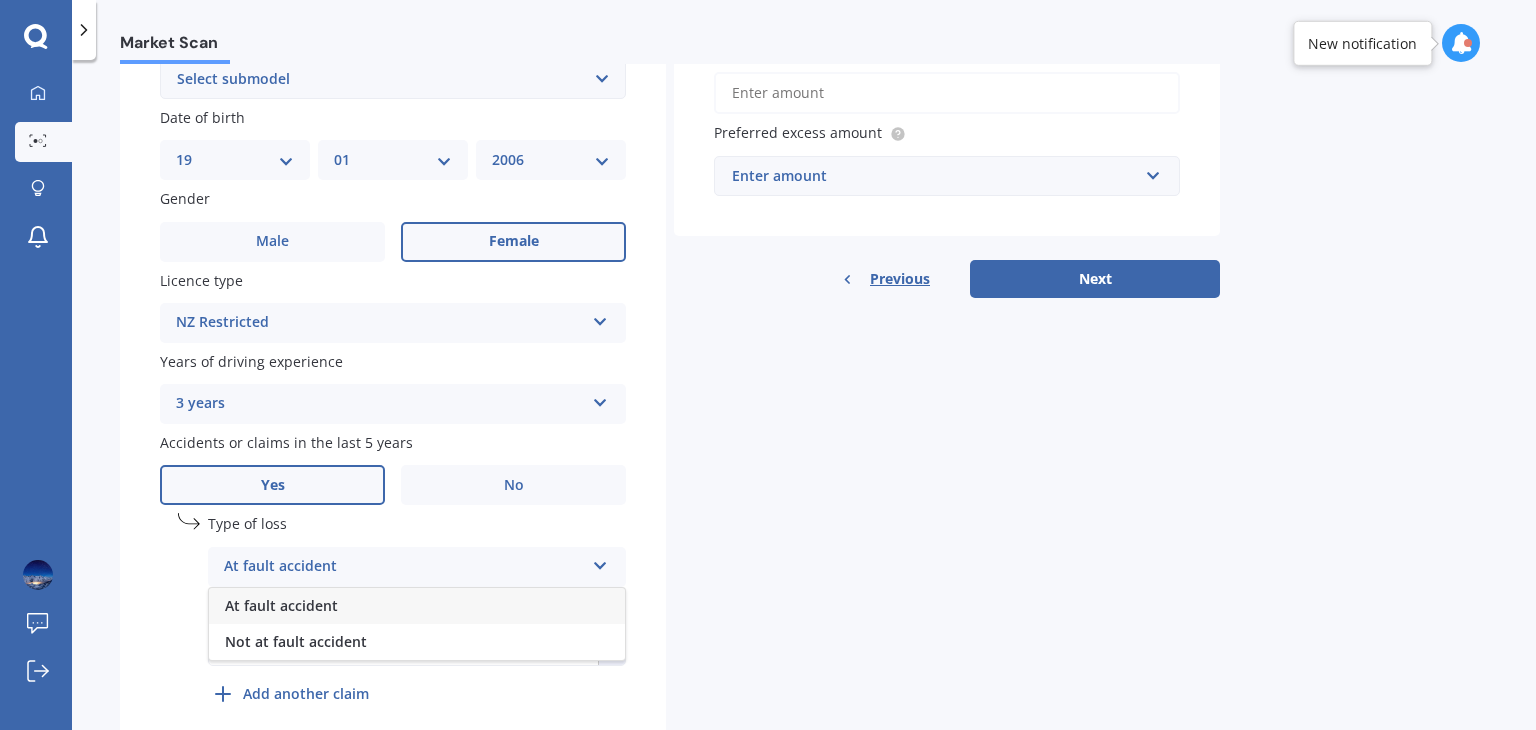 click on "At fault accident" at bounding box center (417, 606) 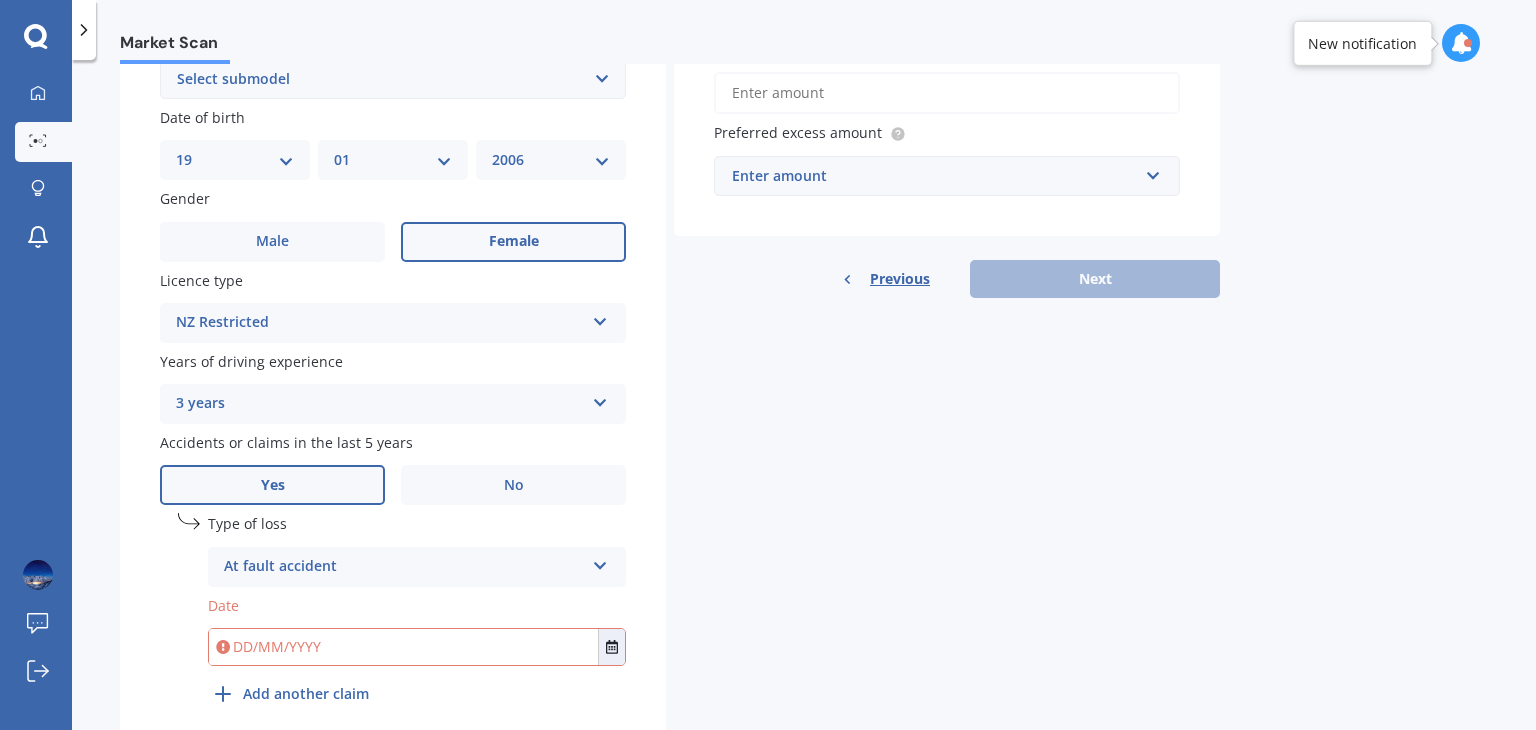 click at bounding box center [403, 647] 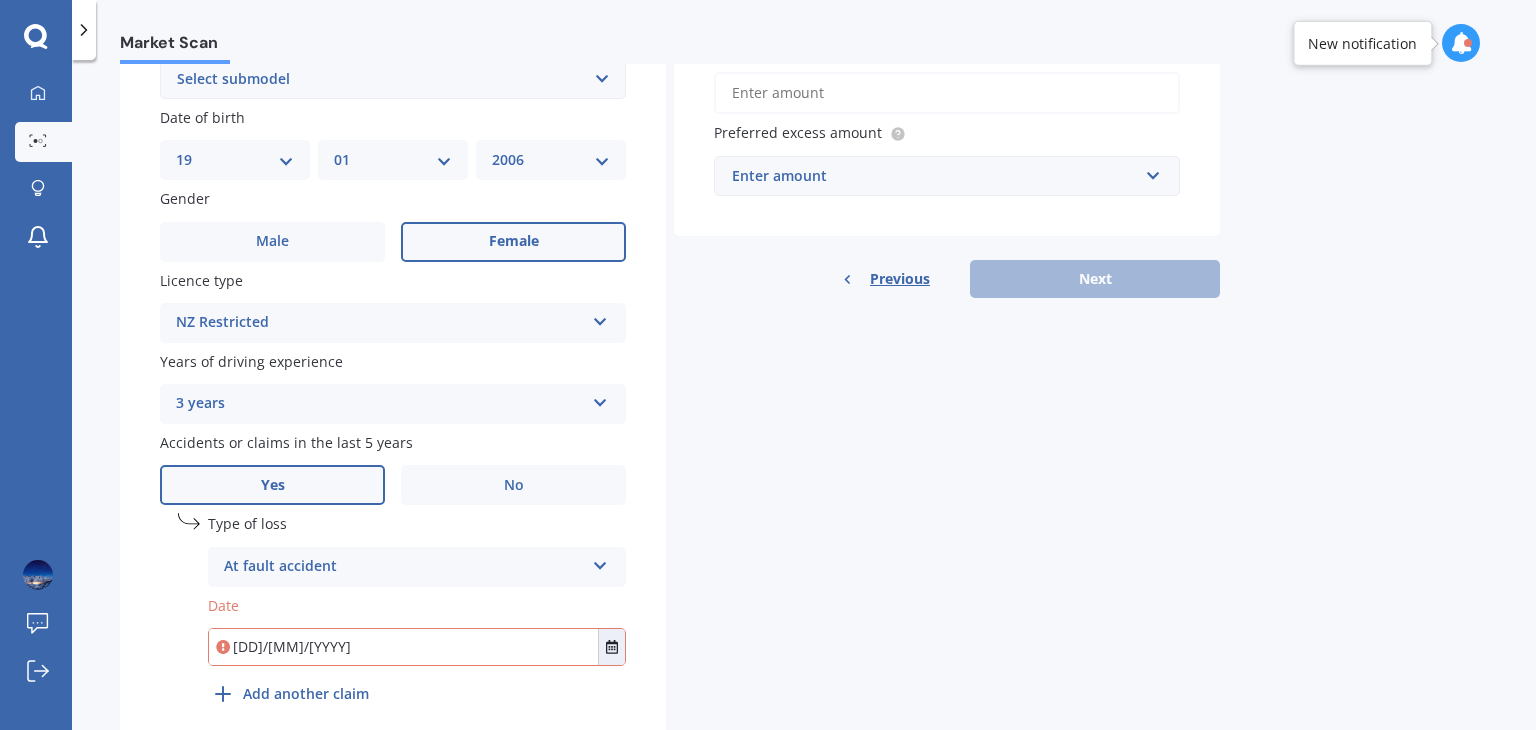 scroll, scrollTop: 664, scrollLeft: 0, axis: vertical 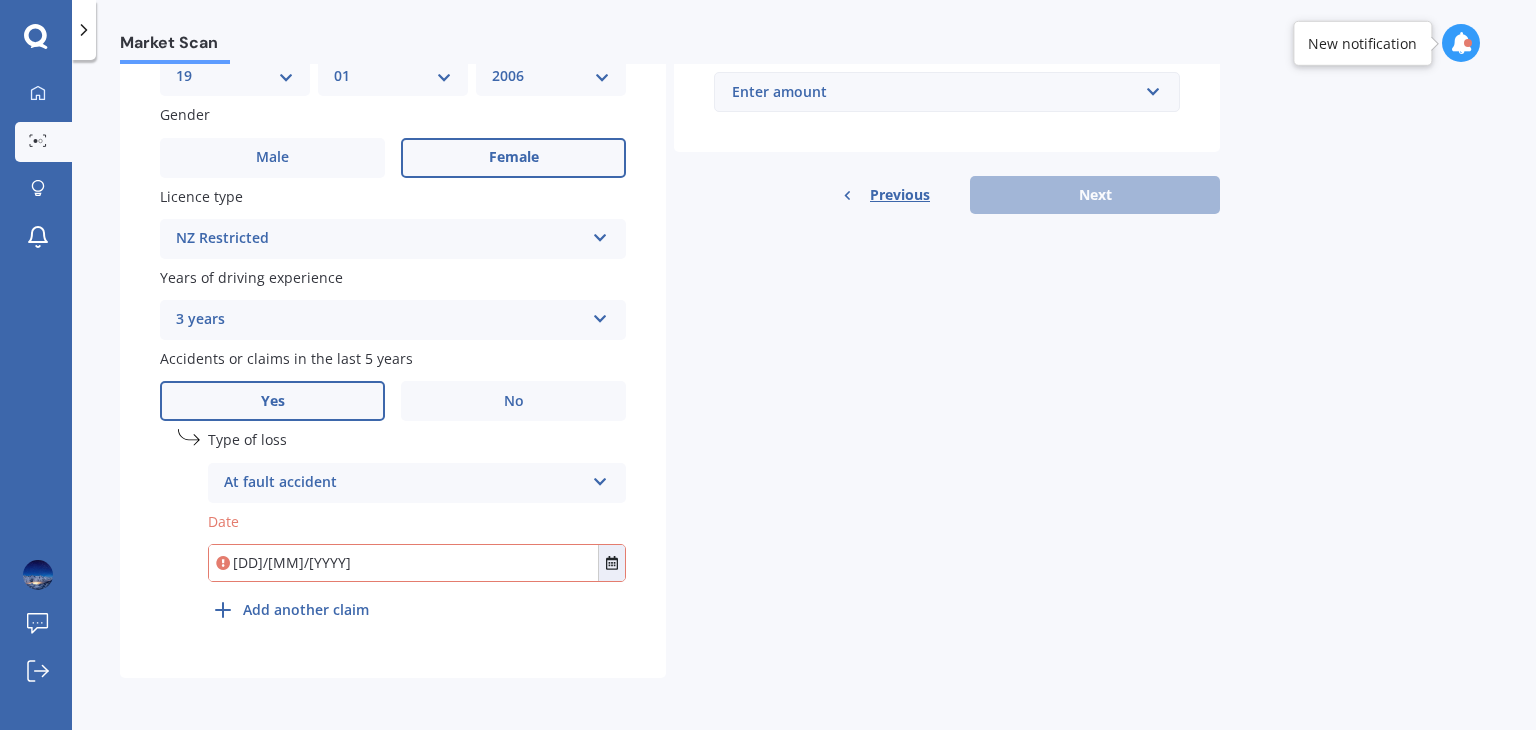 type on "[DD]/[MM]/[YYYY]" 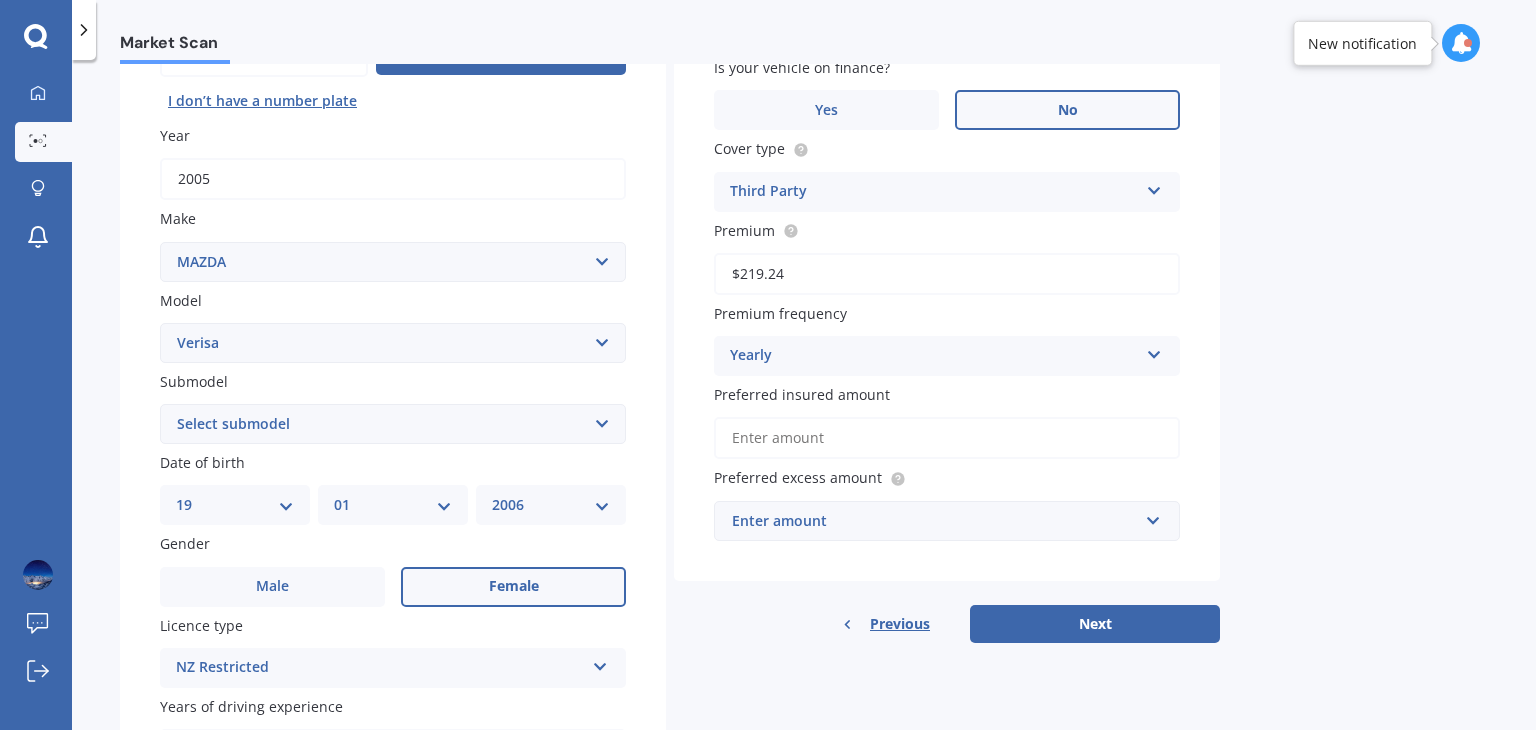 scroll, scrollTop: 236, scrollLeft: 0, axis: vertical 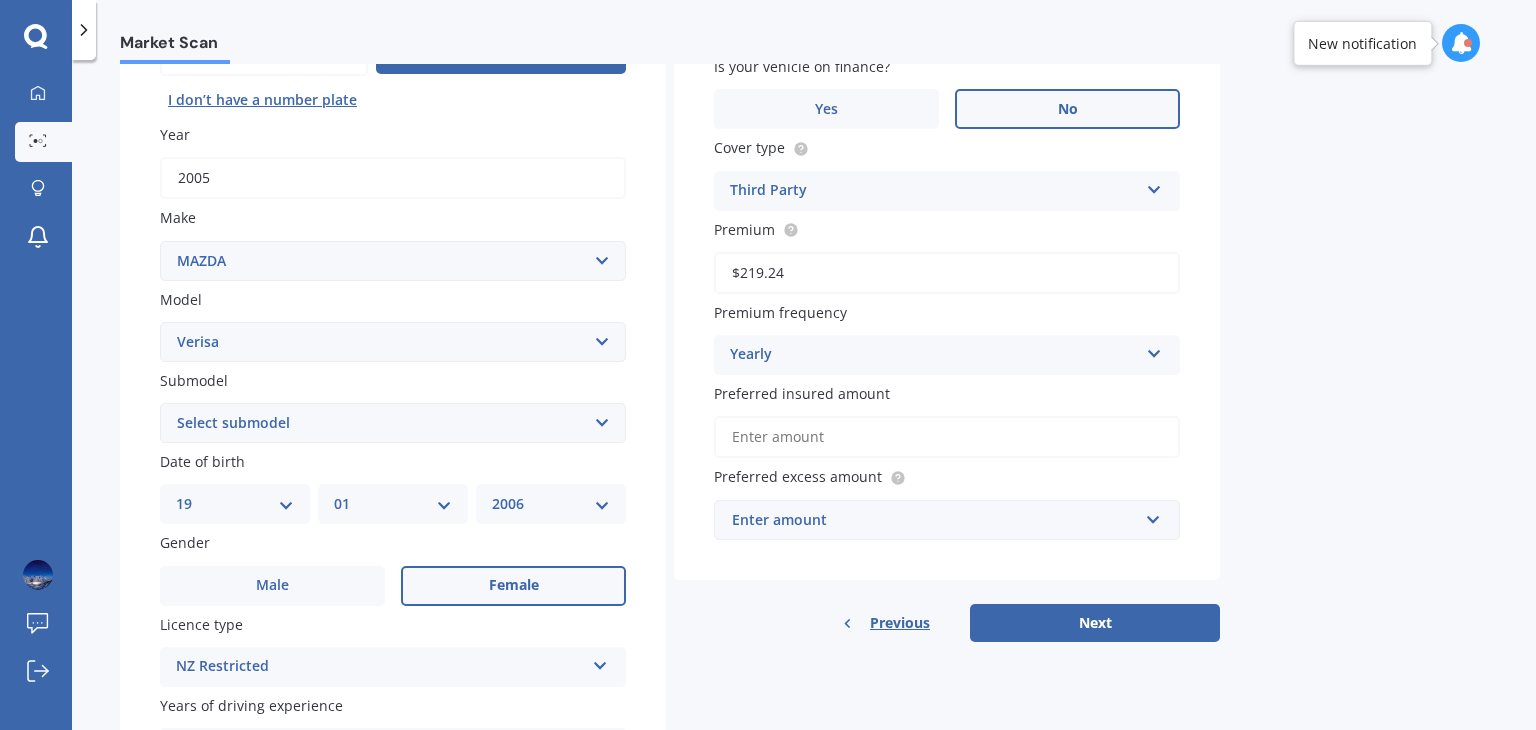 click on "Yearly Yearly Six-Monthly Quarterly Monthly Fortnightly Weekly" at bounding box center [947, 355] 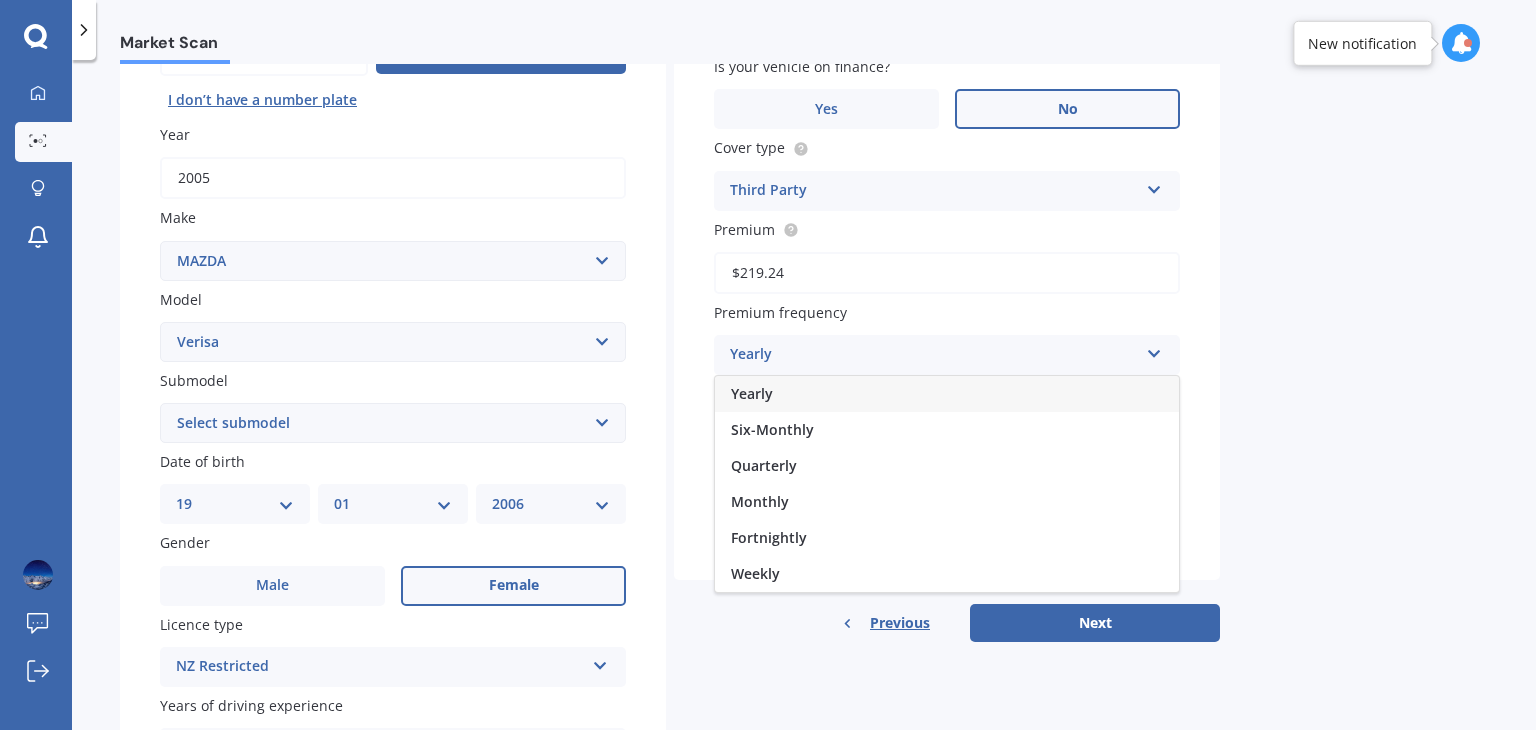 click on "Yearly" at bounding box center [947, 394] 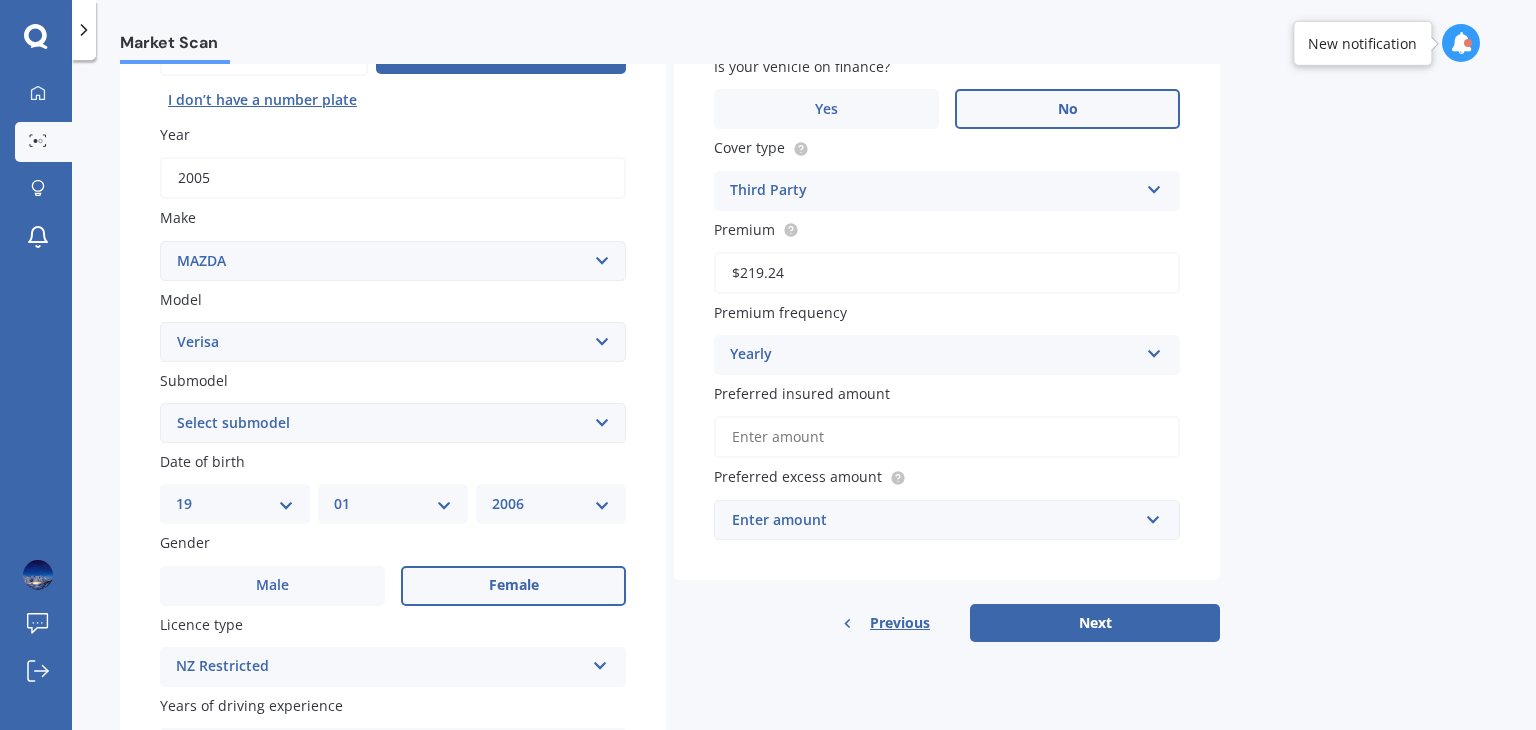 click on "Preferred insured amount" at bounding box center (947, 437) 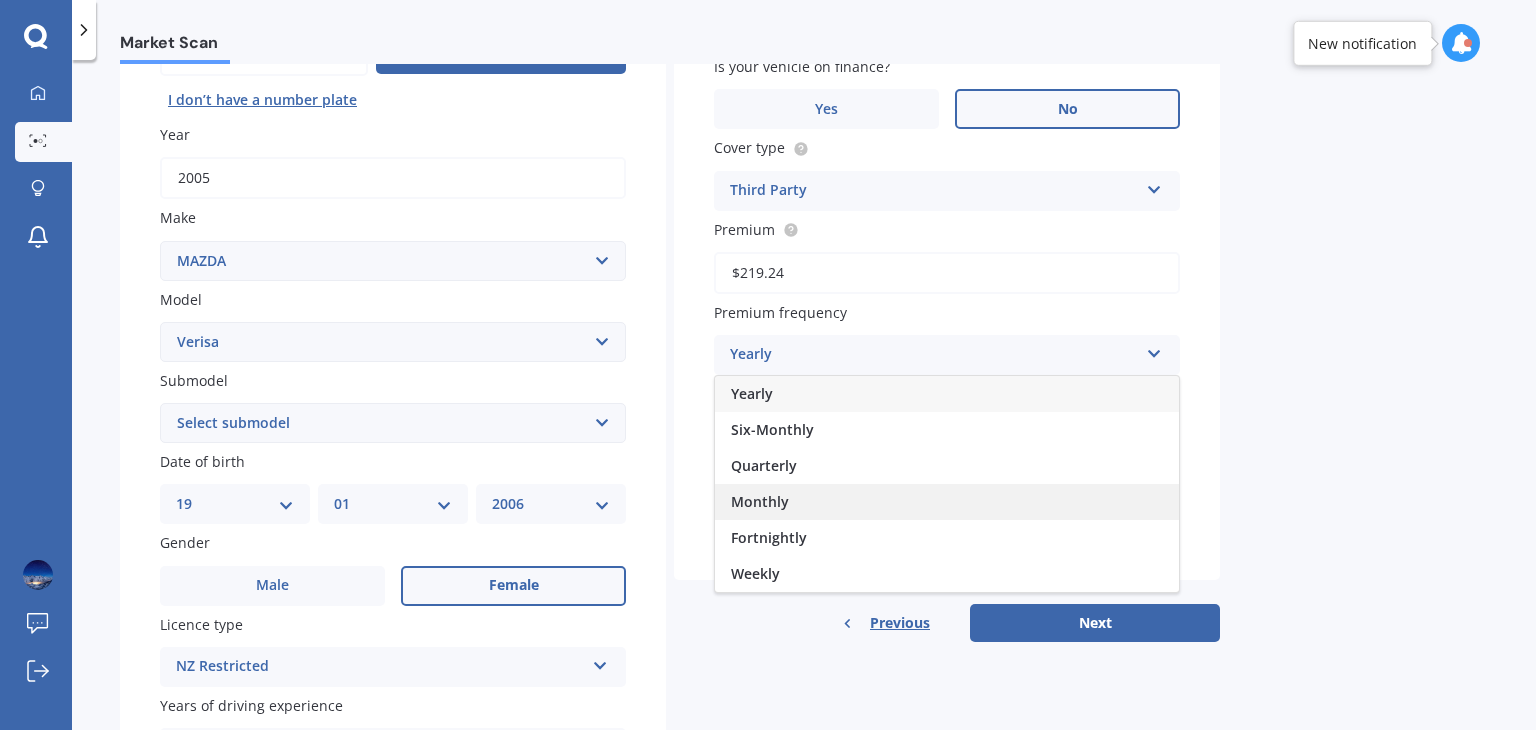 click on "Monthly" at bounding box center (947, 502) 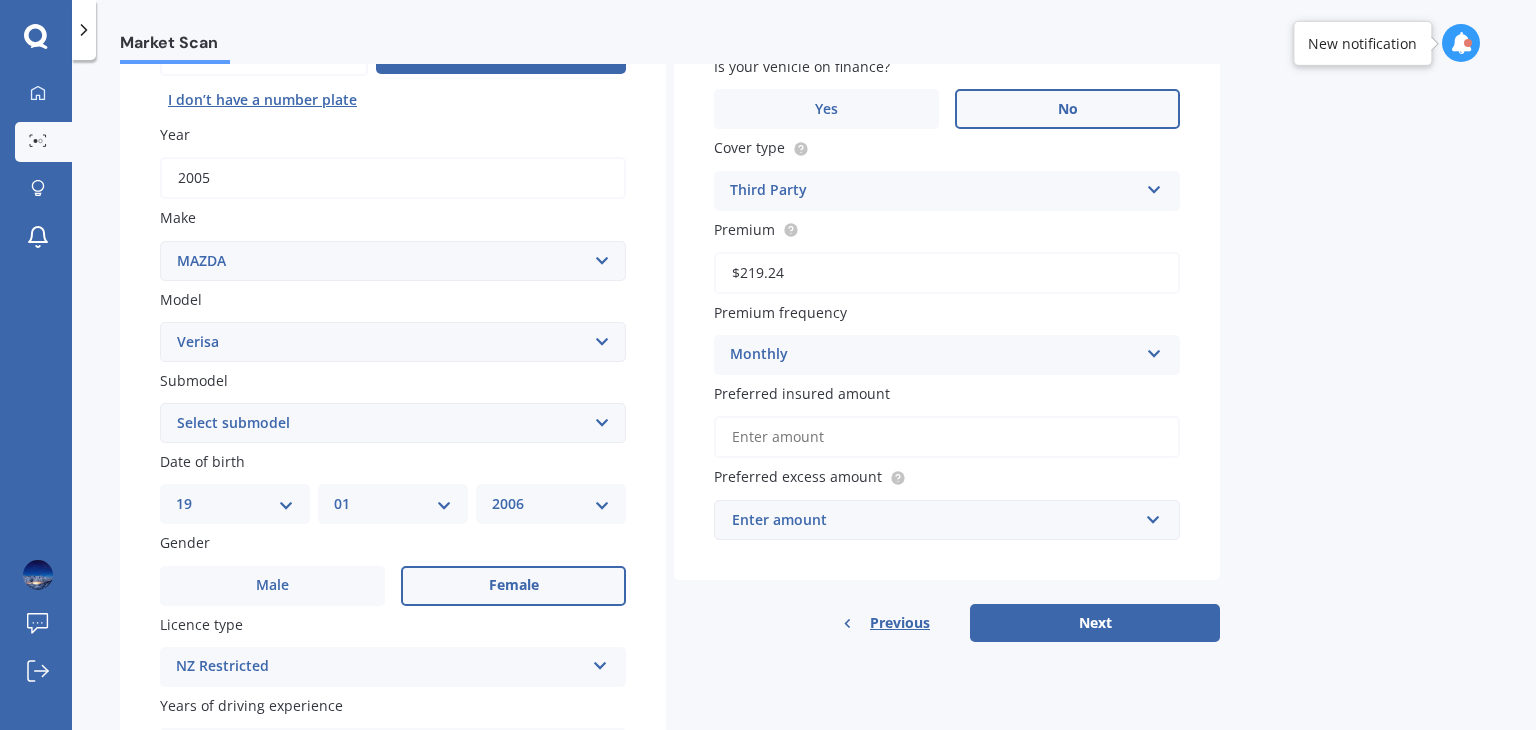 click on "Preferred insured amount" at bounding box center (947, 437) 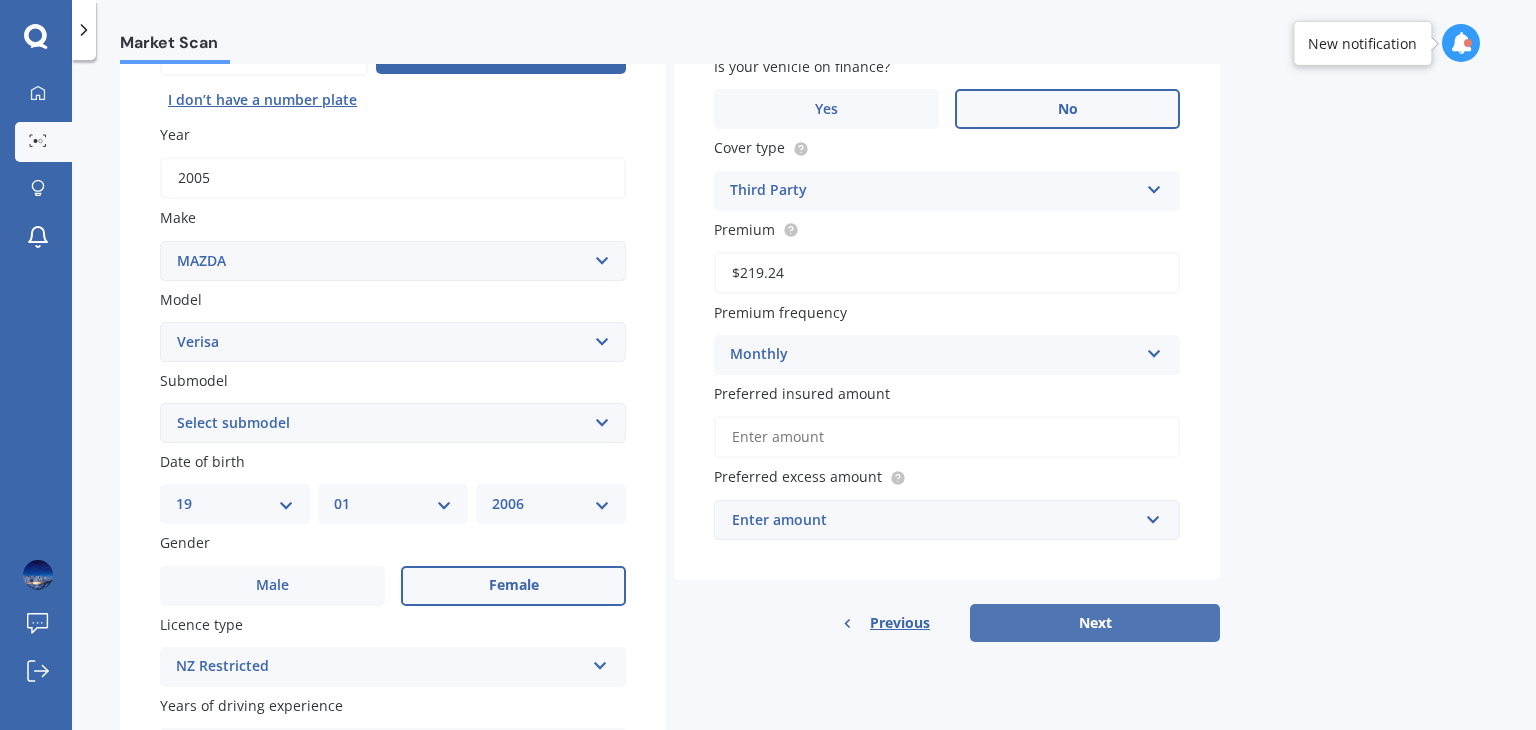 click on "Next" at bounding box center [1095, 623] 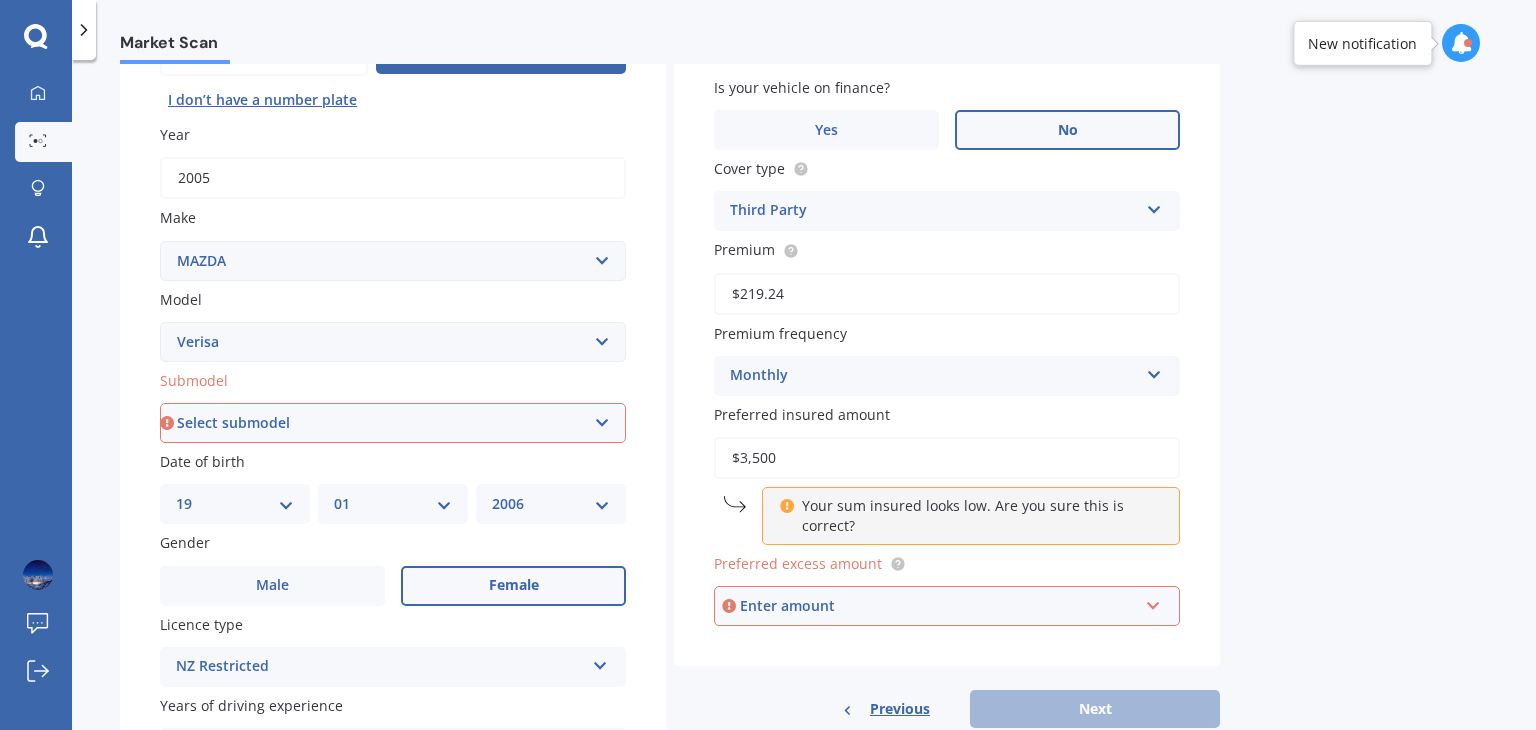 drag, startPoint x: 786, startPoint y: 465, endPoint x: 675, endPoint y: 456, distance: 111.364265 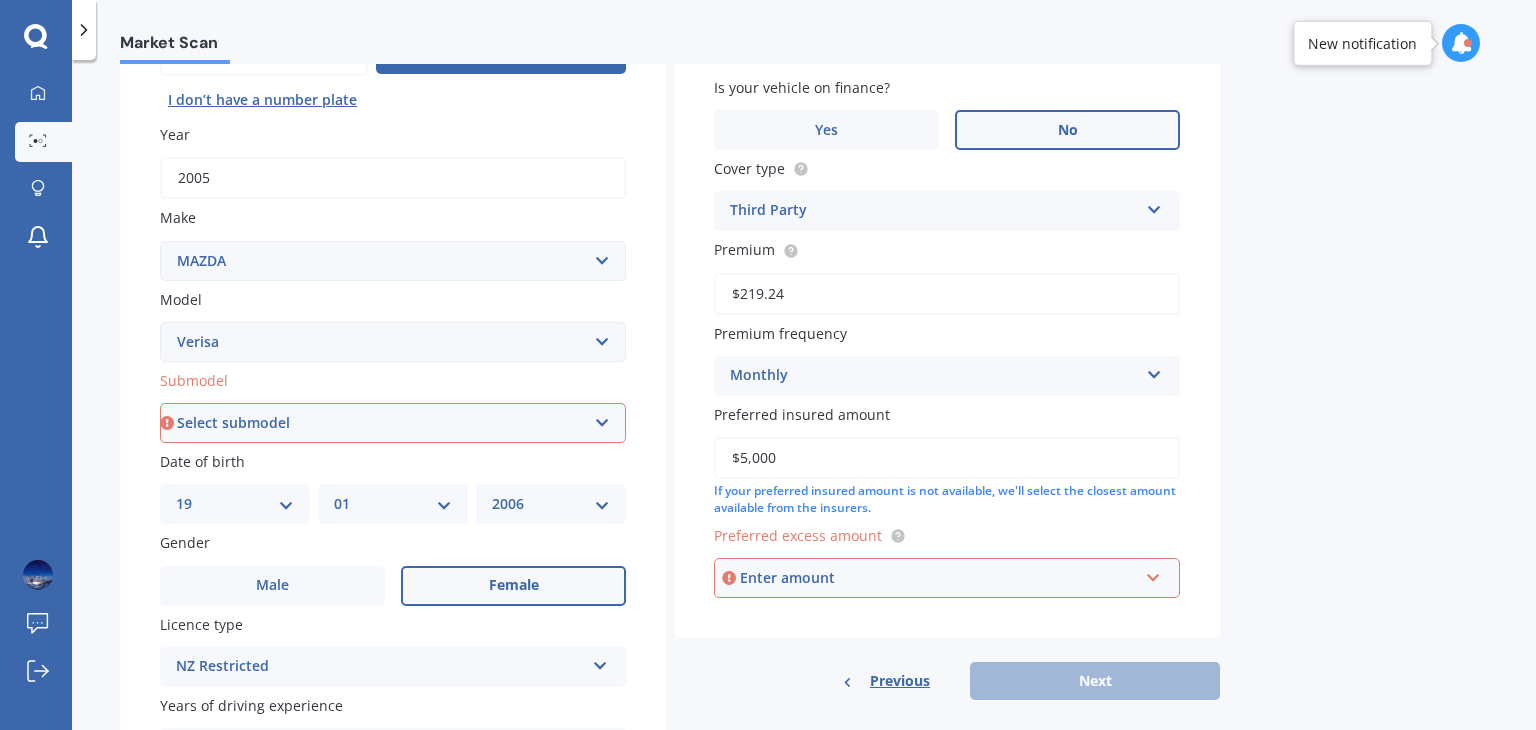 type on "$5,000" 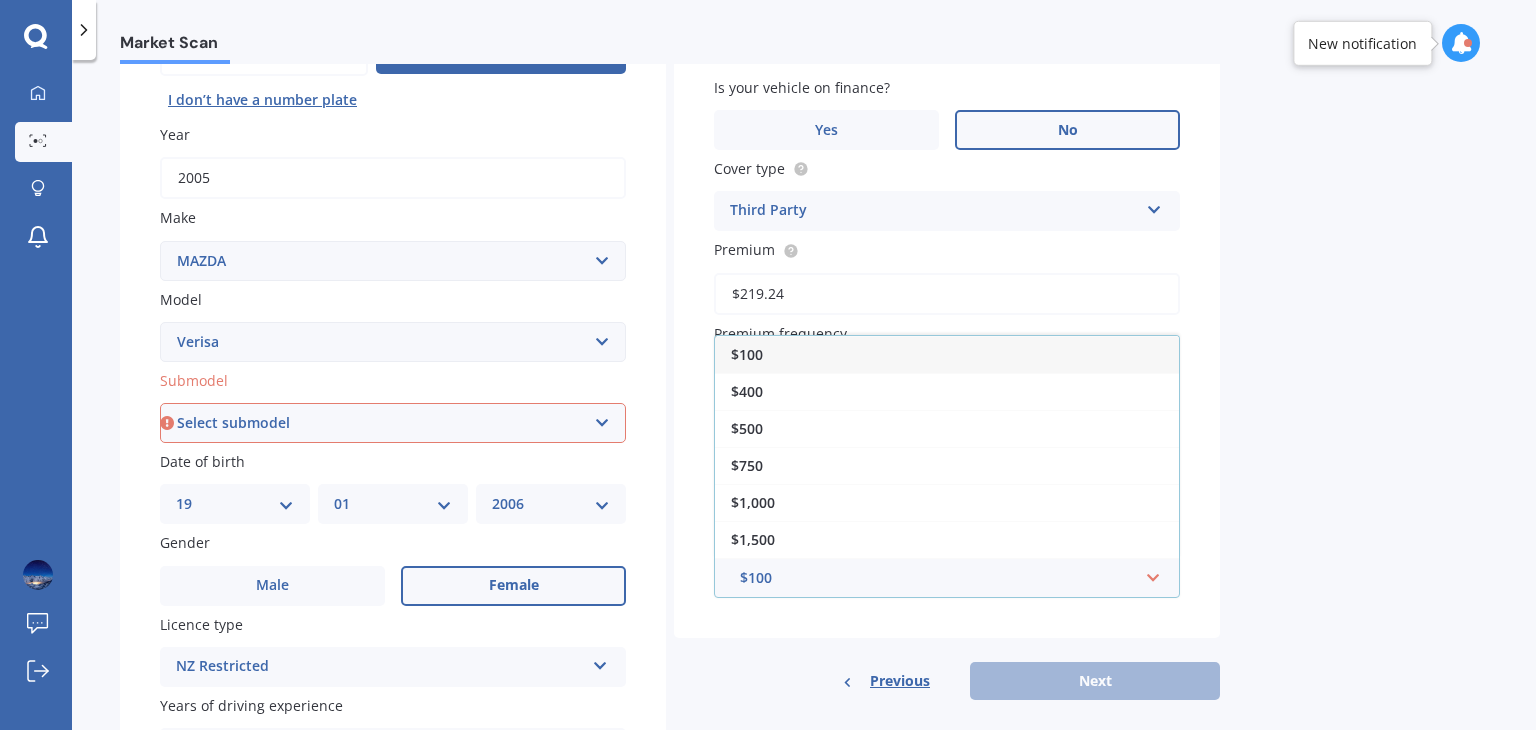 click on "Vehicle is parked at [NUMBER] [STREET] [SUBURB] [CITY] [POSTCODE] Enter address manually Select a match from the address list Is your vehicle on finance? Yes No Cover type Third Party Comprehensive Third Party, Fire & Theft Third Party Premium $[PRICE] Premium frequency Monthly Yearly Six-Monthly Quarterly Monthly Fortnightly Weekly Preferred insured amount $[AMOUNT] If your preferred insured amount is not available, we'll select the closest amount available from the insurers. Preferred excess amount $100 $100 $400 $500 $750 $1,000 $1,500 $2,000" at bounding box center [947, 281] 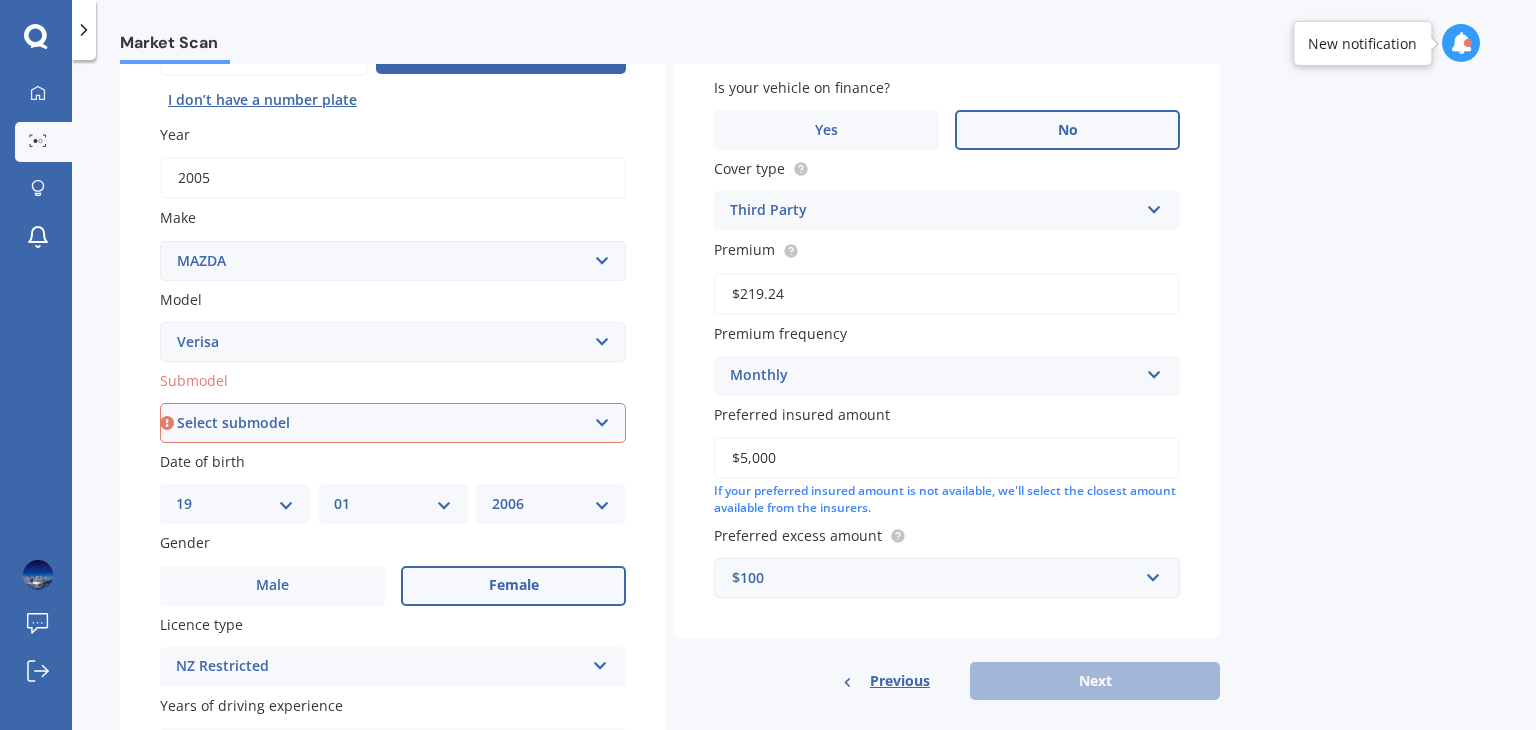 click on "$100" at bounding box center [935, 578] 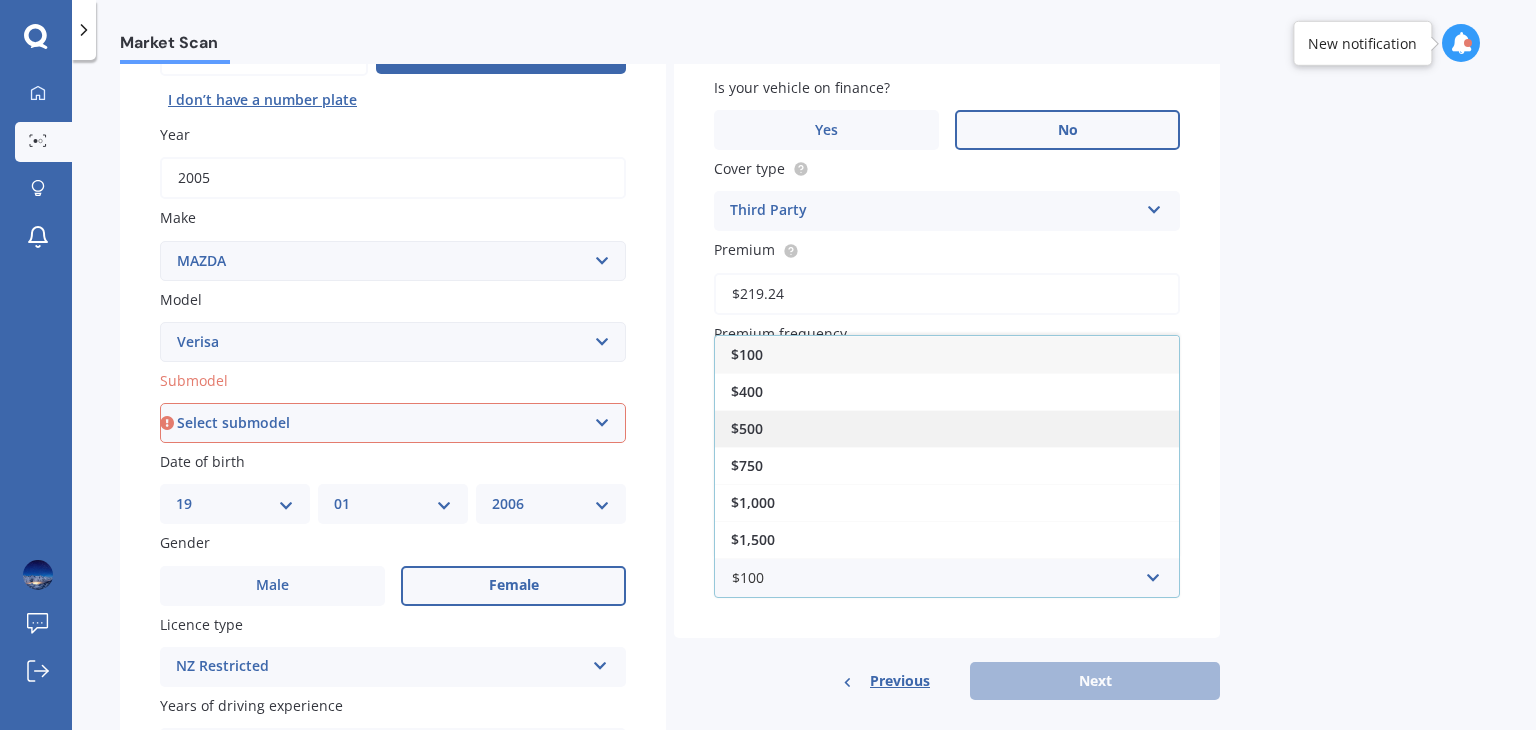 click on "$500" at bounding box center [947, 428] 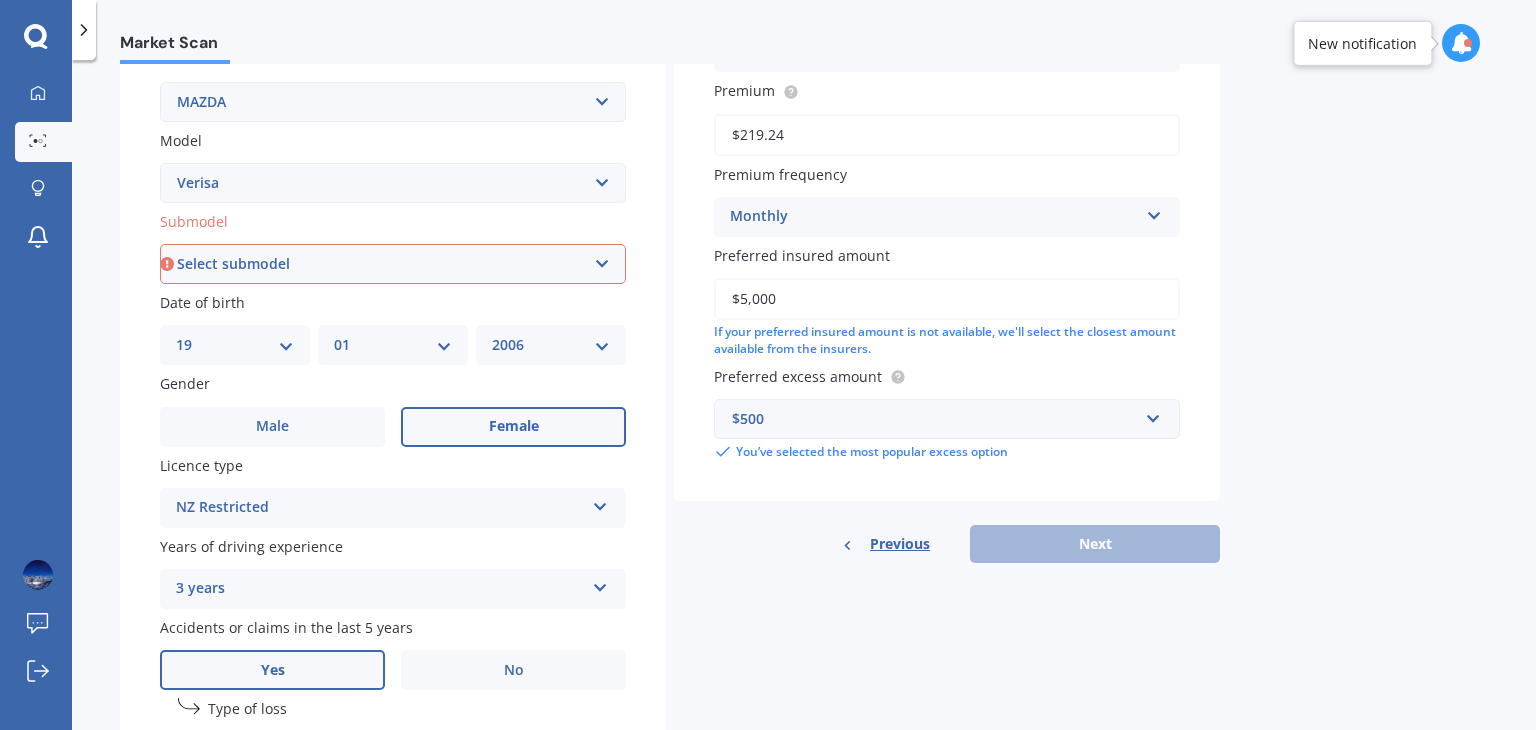 scroll, scrollTop: 397, scrollLeft: 0, axis: vertical 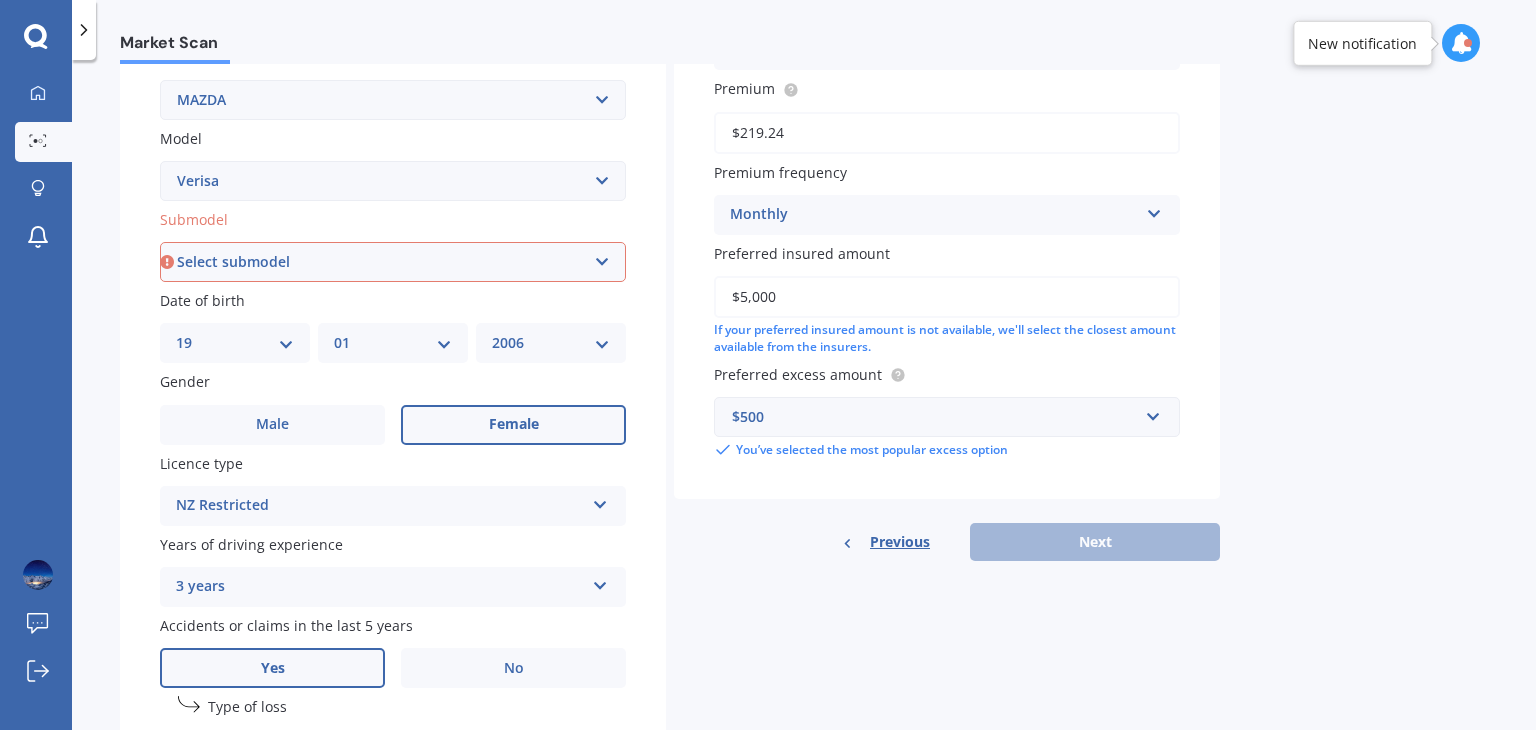 click on "Previous Next" at bounding box center (947, 542) 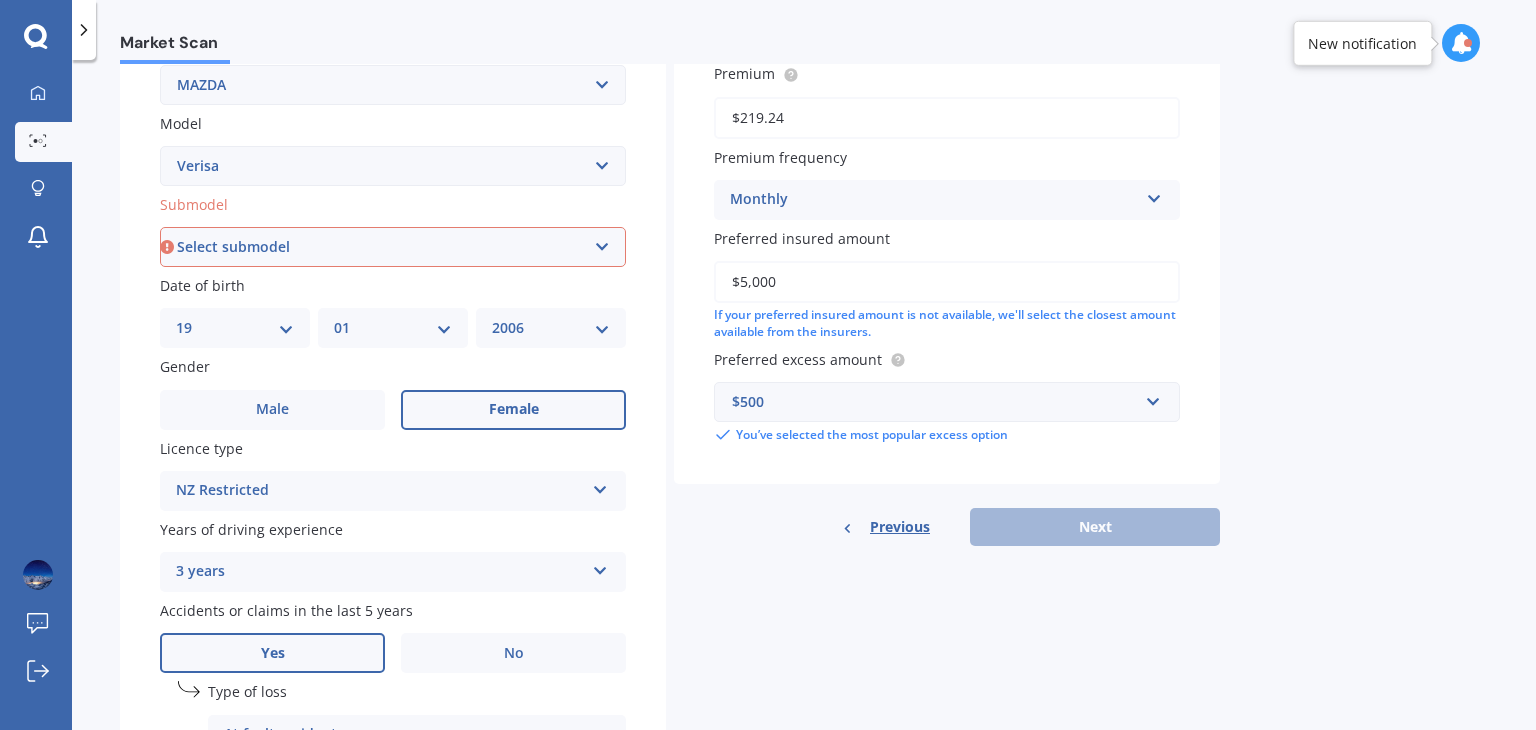 scroll, scrollTop: 413, scrollLeft: 0, axis: vertical 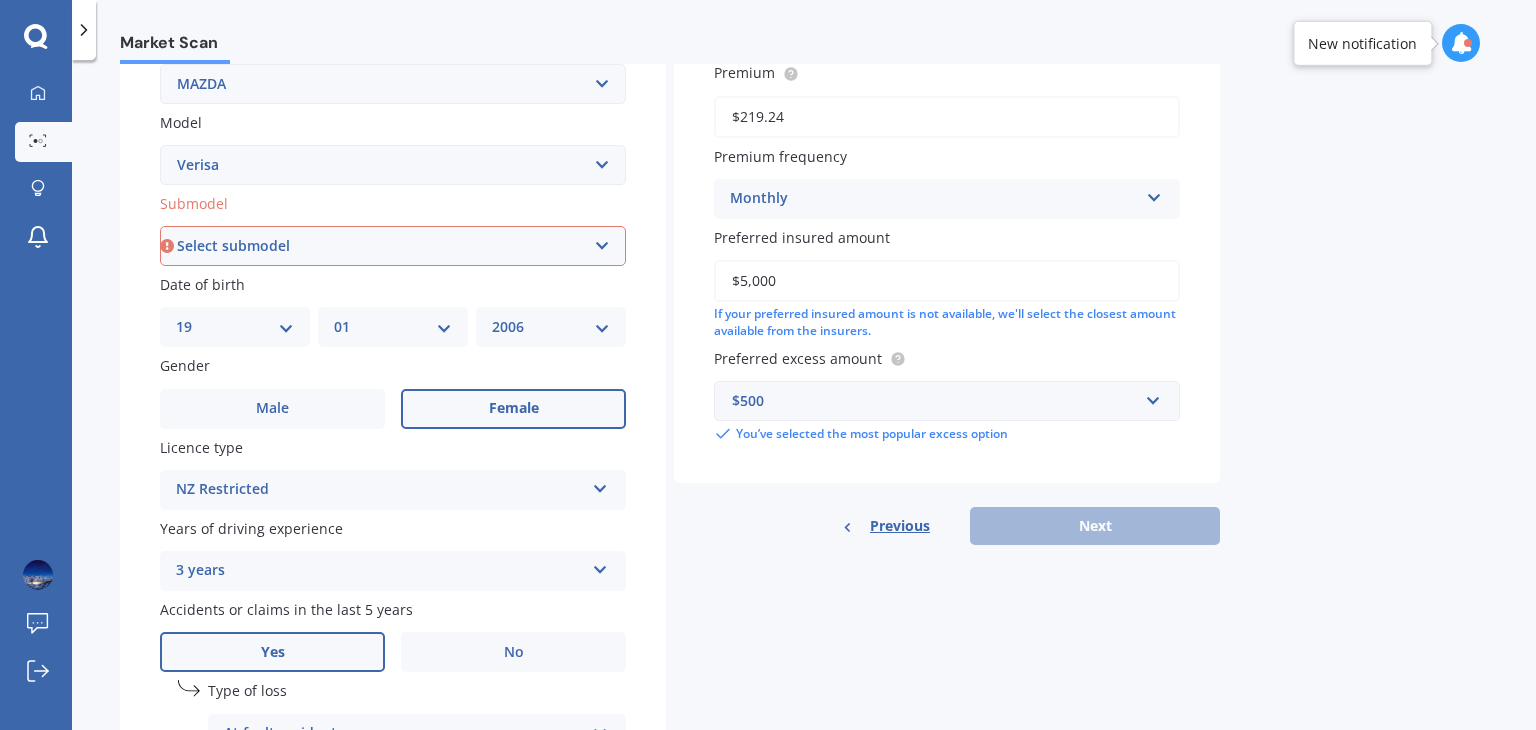 click on "Select submodel (All Models)" at bounding box center [393, 246] 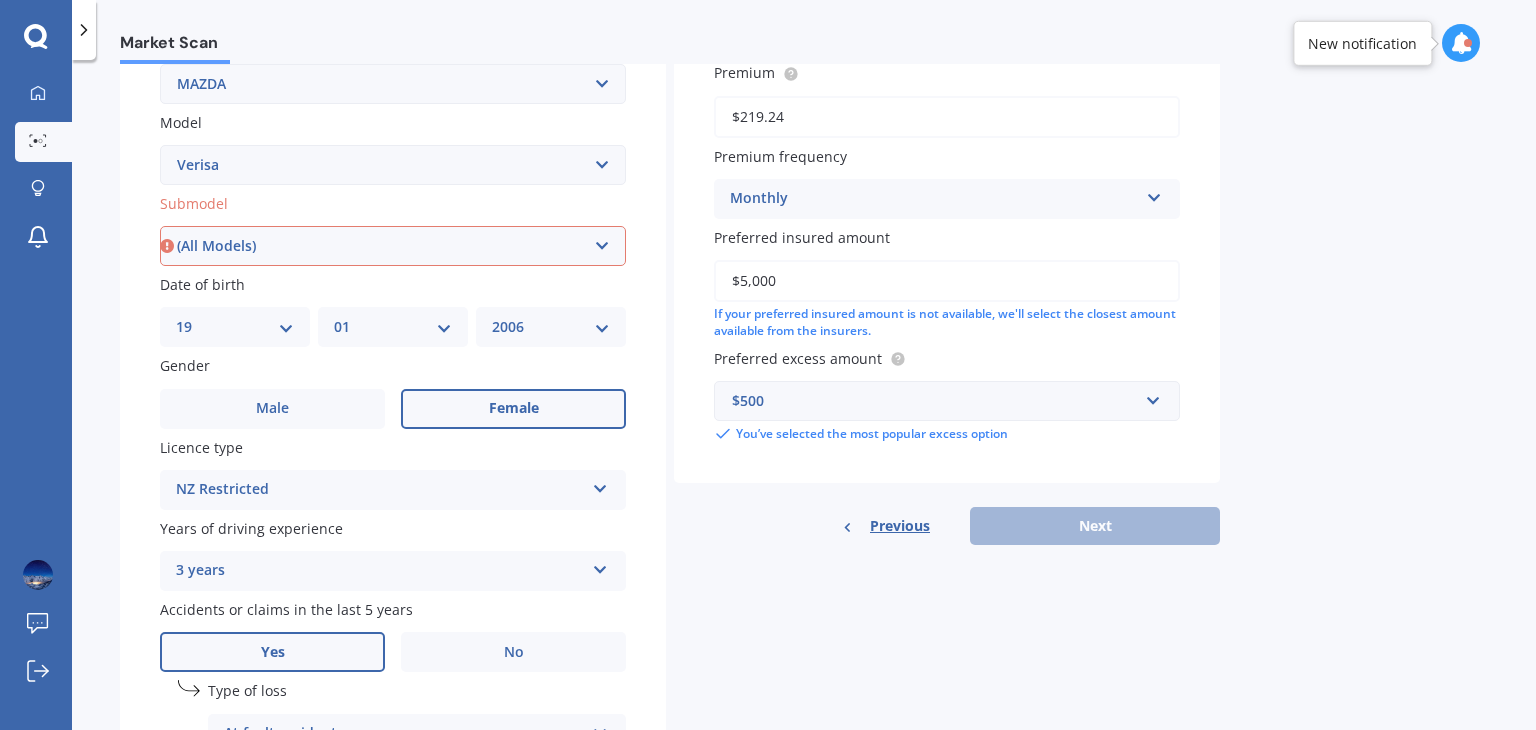 click on "Select submodel (All Models)" at bounding box center (393, 246) 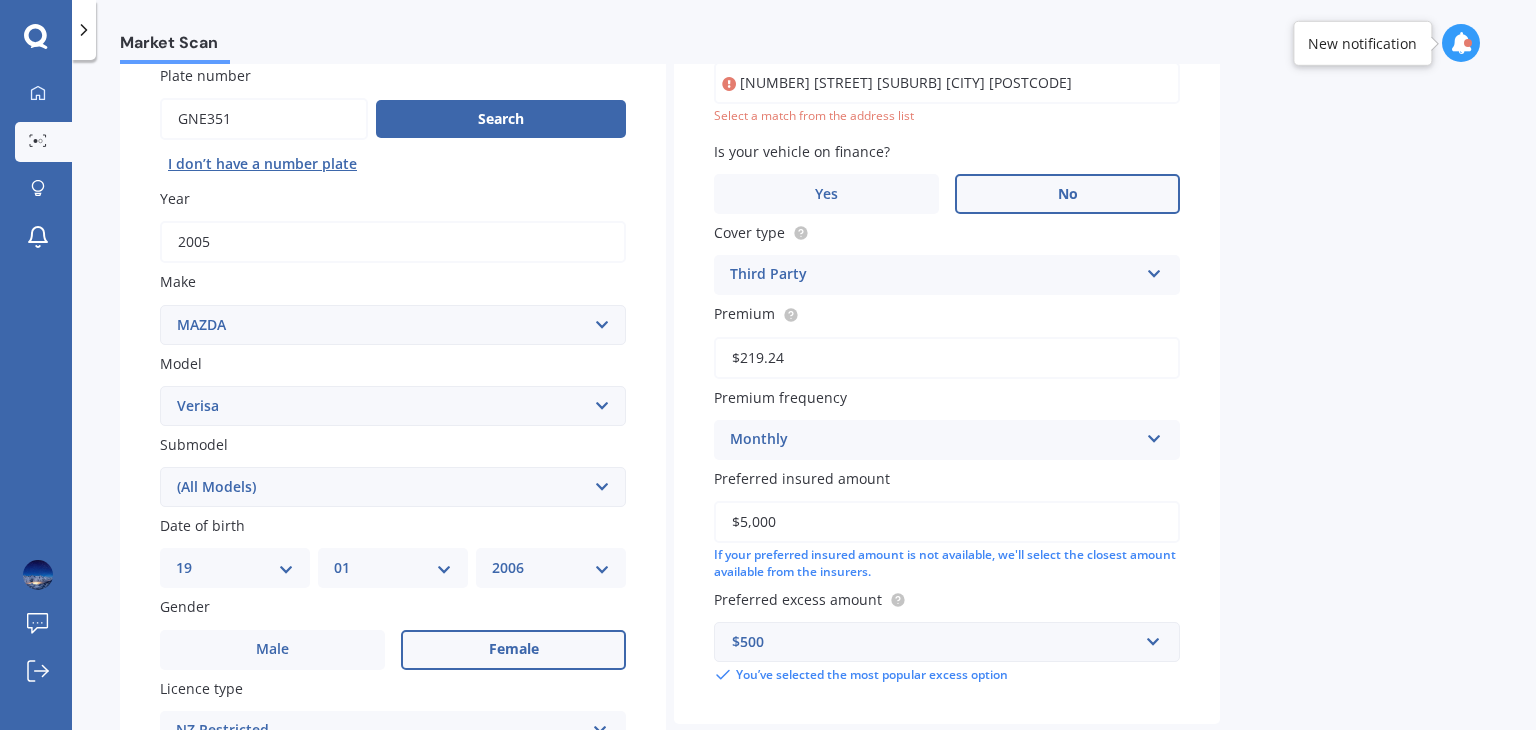 scroll, scrollTop: 136, scrollLeft: 0, axis: vertical 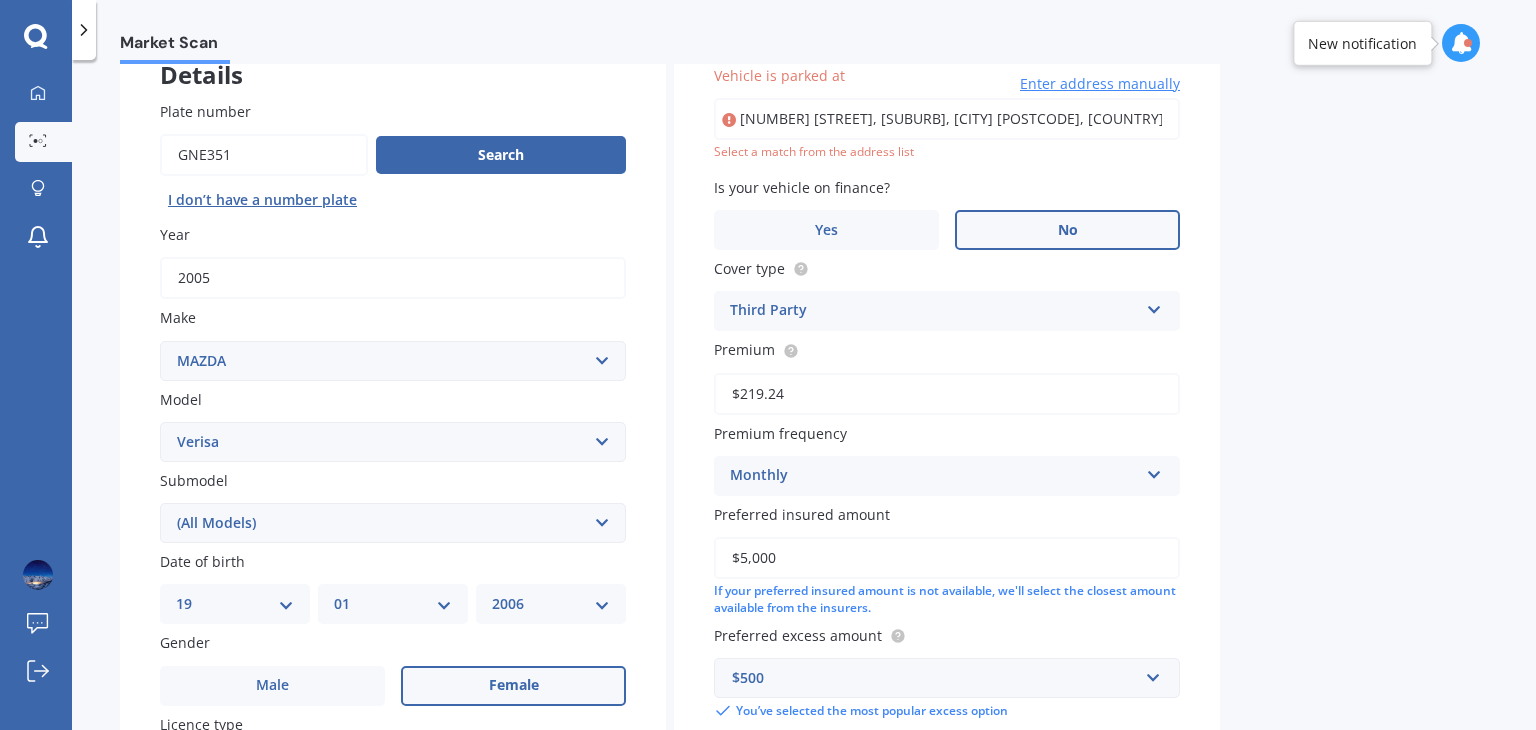 type on "[NUMBER] [STREET], [SUBURB], [CITY] [POSTCODE]" 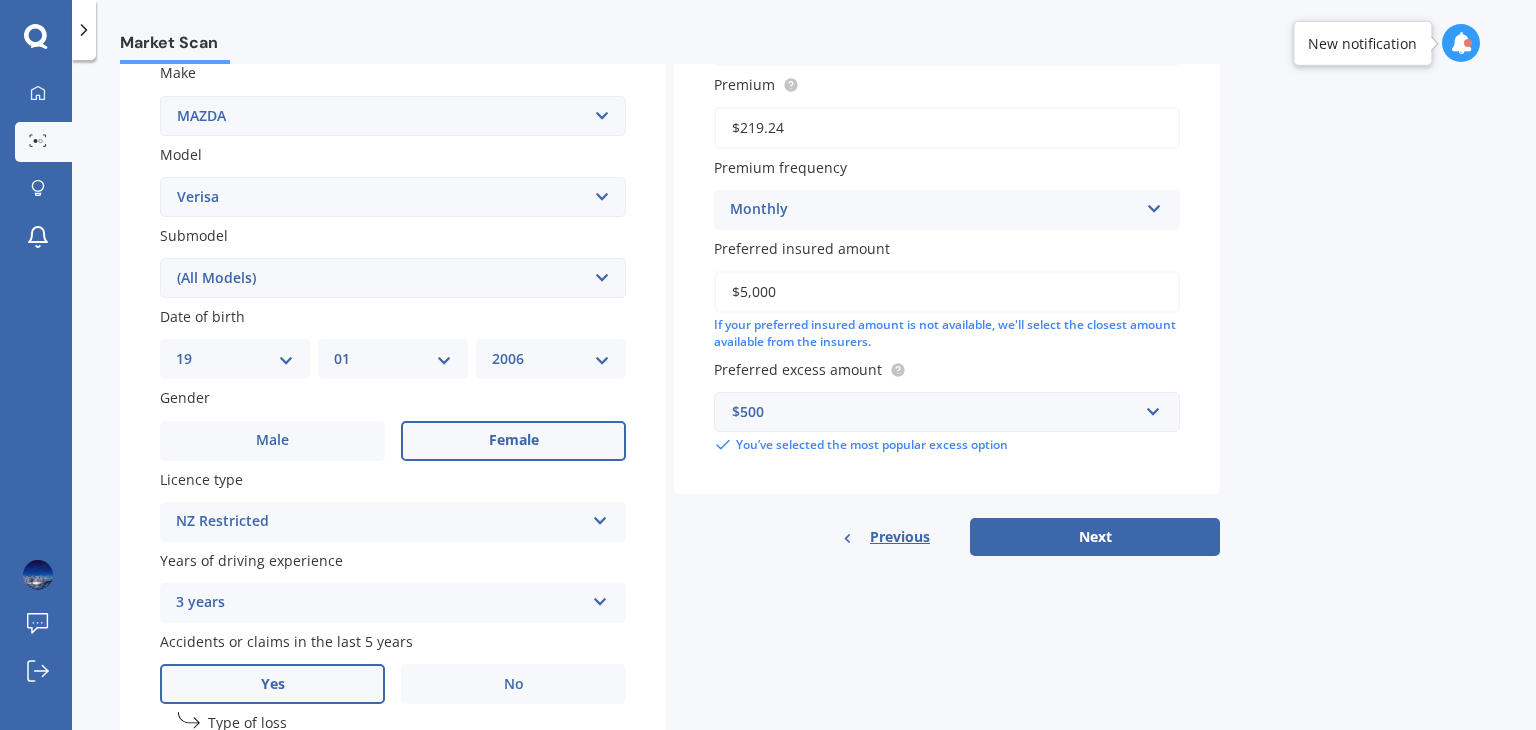 scroll, scrollTop: 383, scrollLeft: 0, axis: vertical 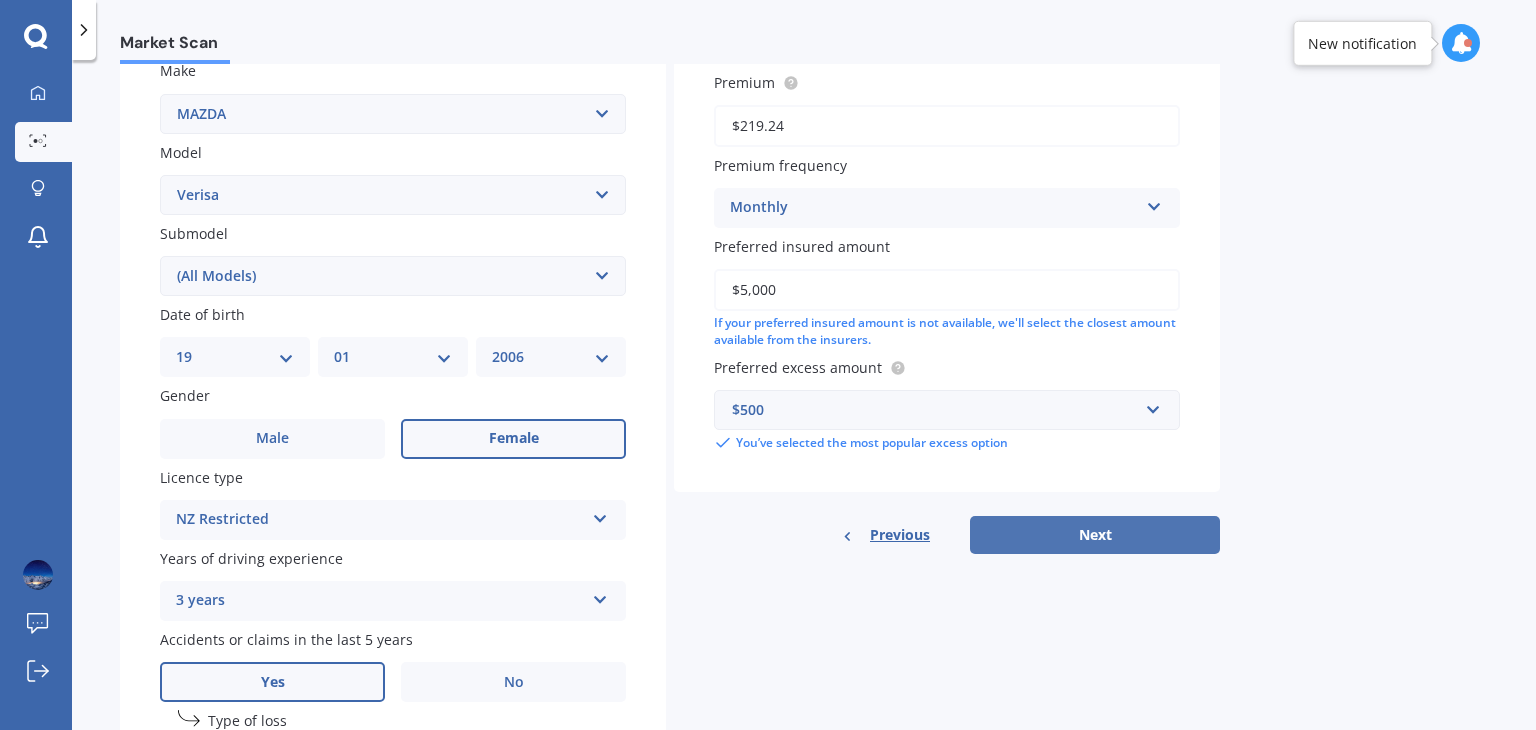 click on "Next" at bounding box center (1095, 535) 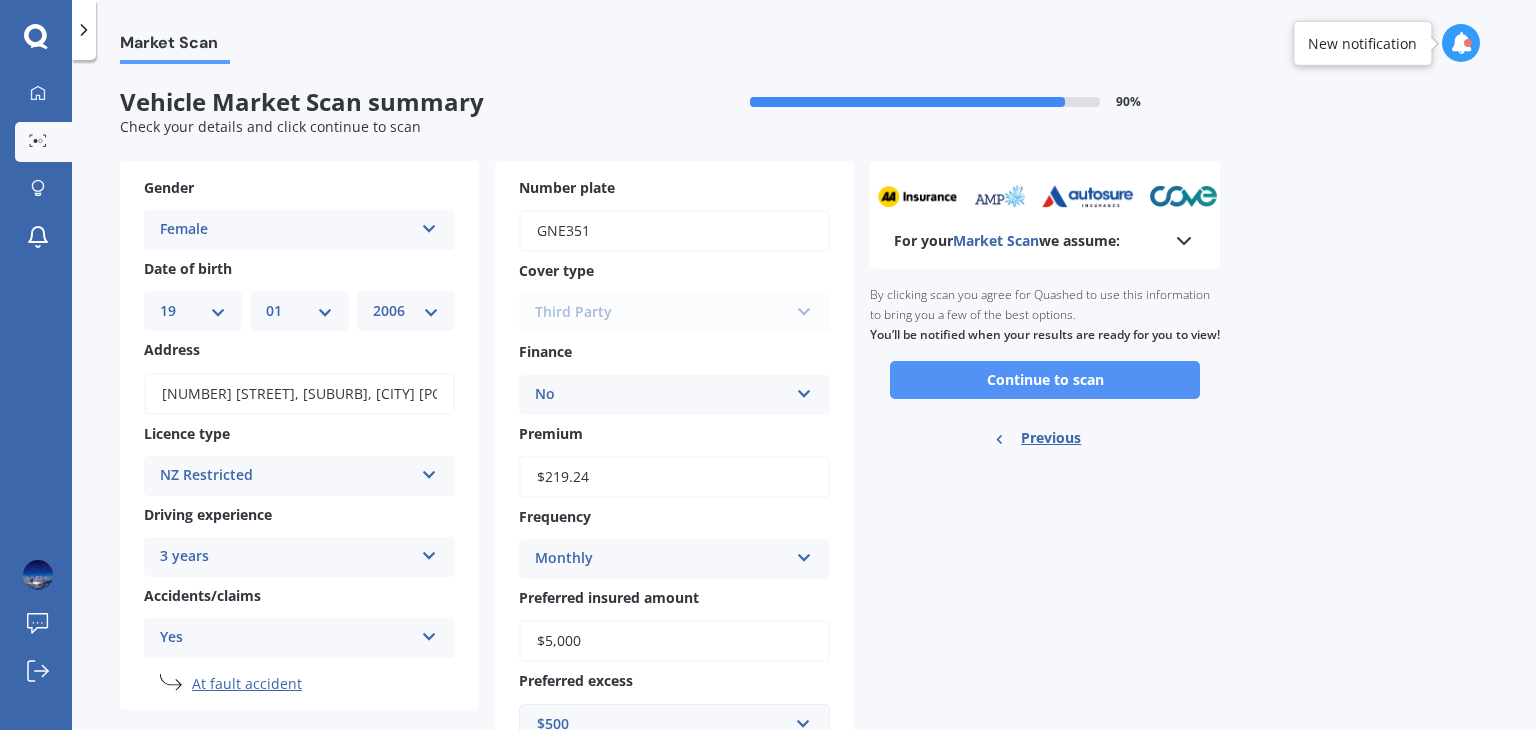 scroll, scrollTop: 80, scrollLeft: 0, axis: vertical 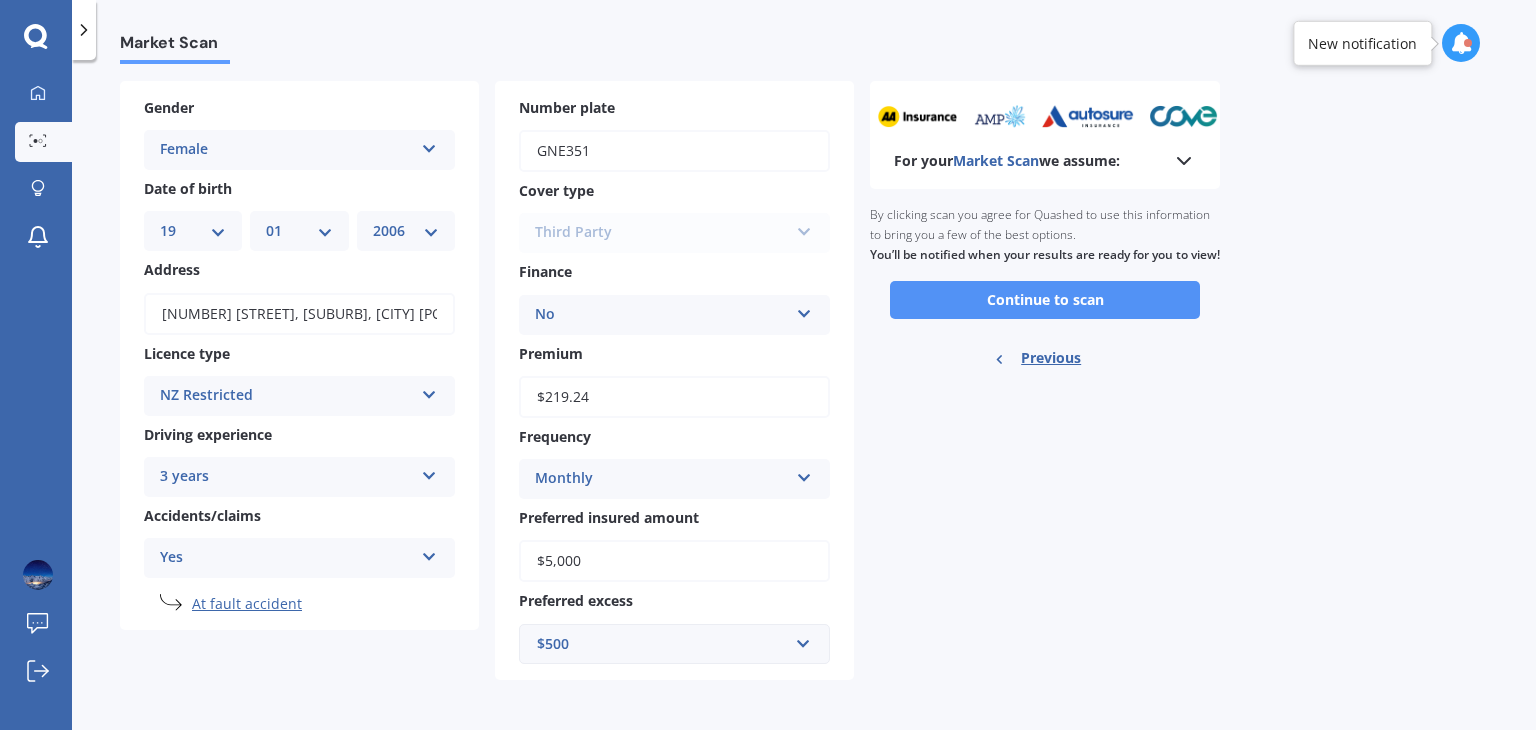click on "Continue to scan" at bounding box center (1045, 300) 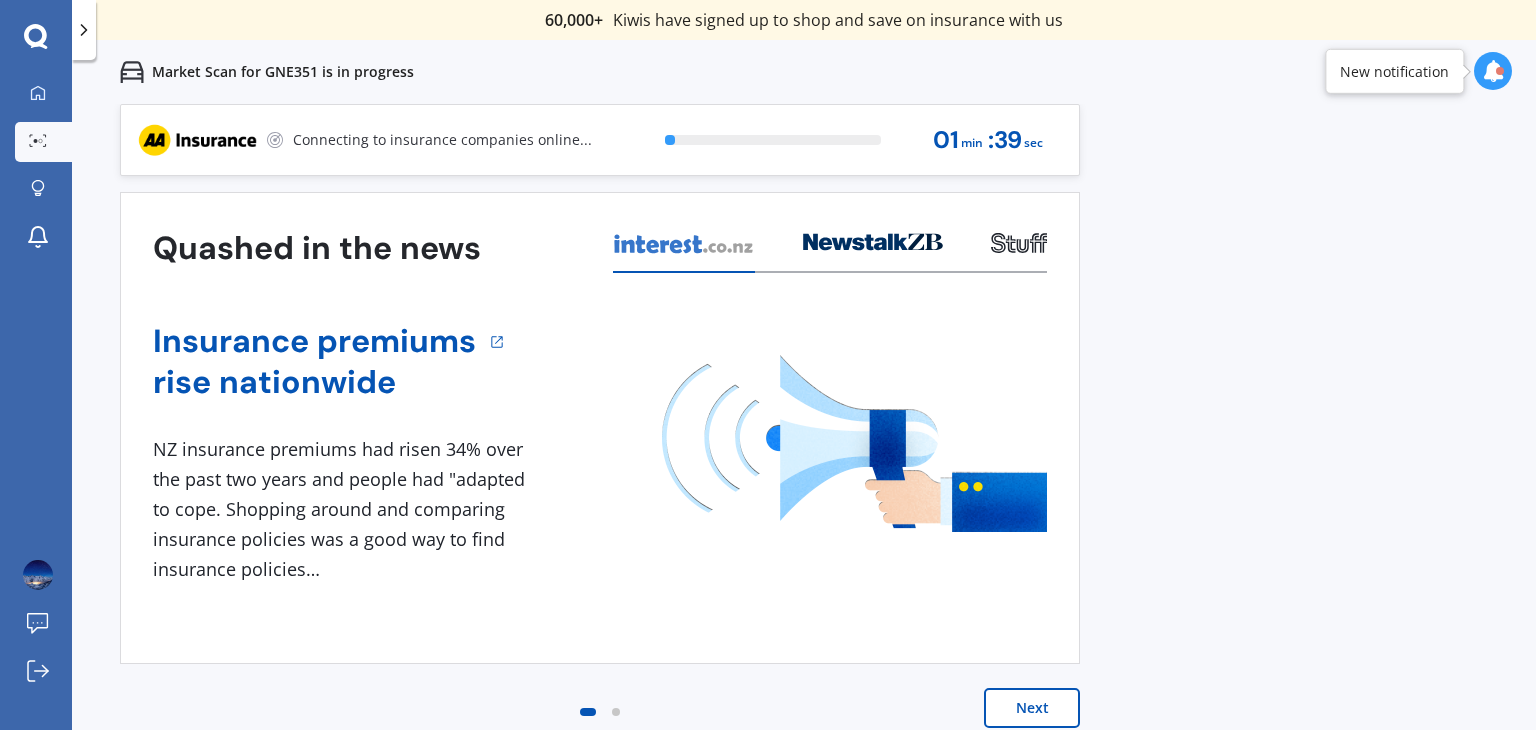 scroll, scrollTop: 0, scrollLeft: 0, axis: both 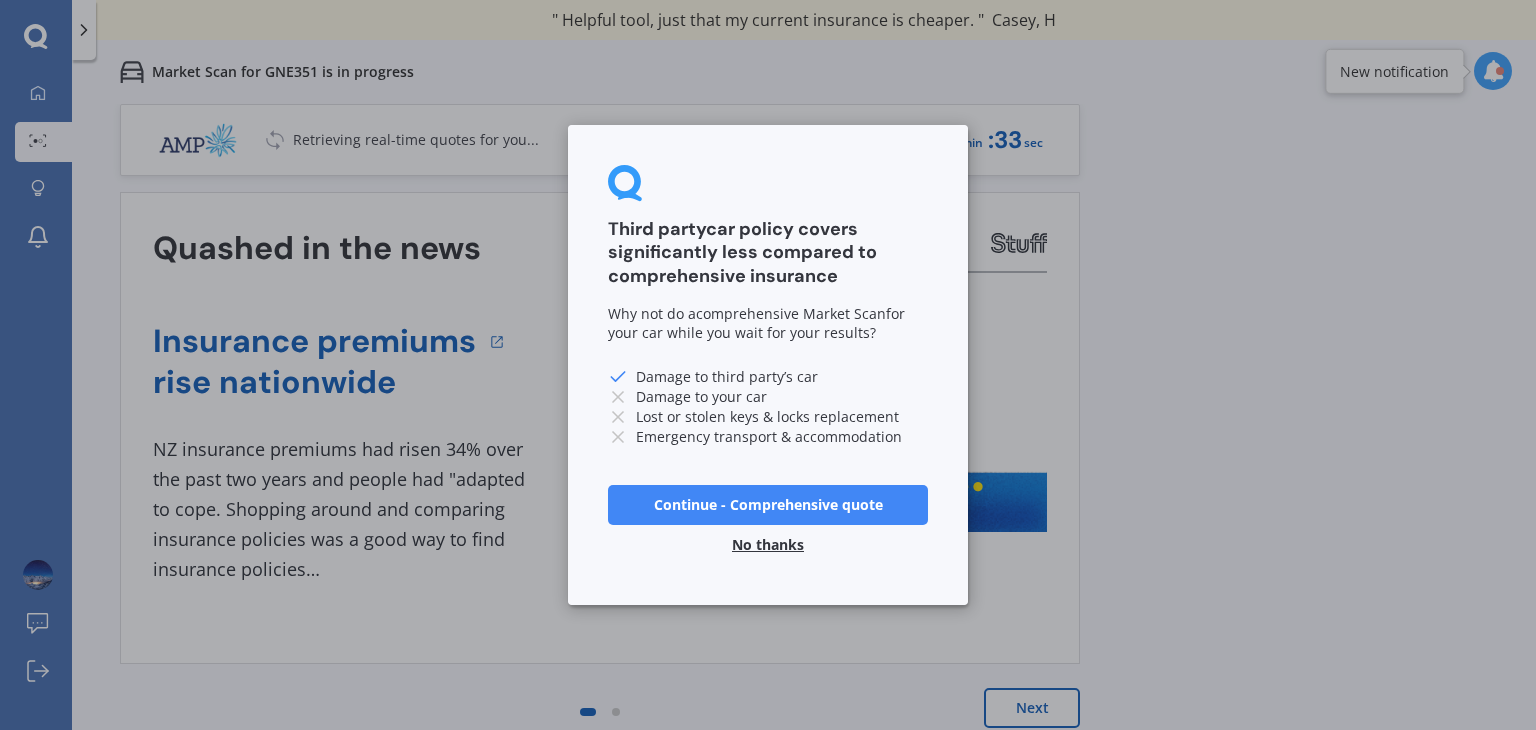 click on "No thanks" at bounding box center (768, 545) 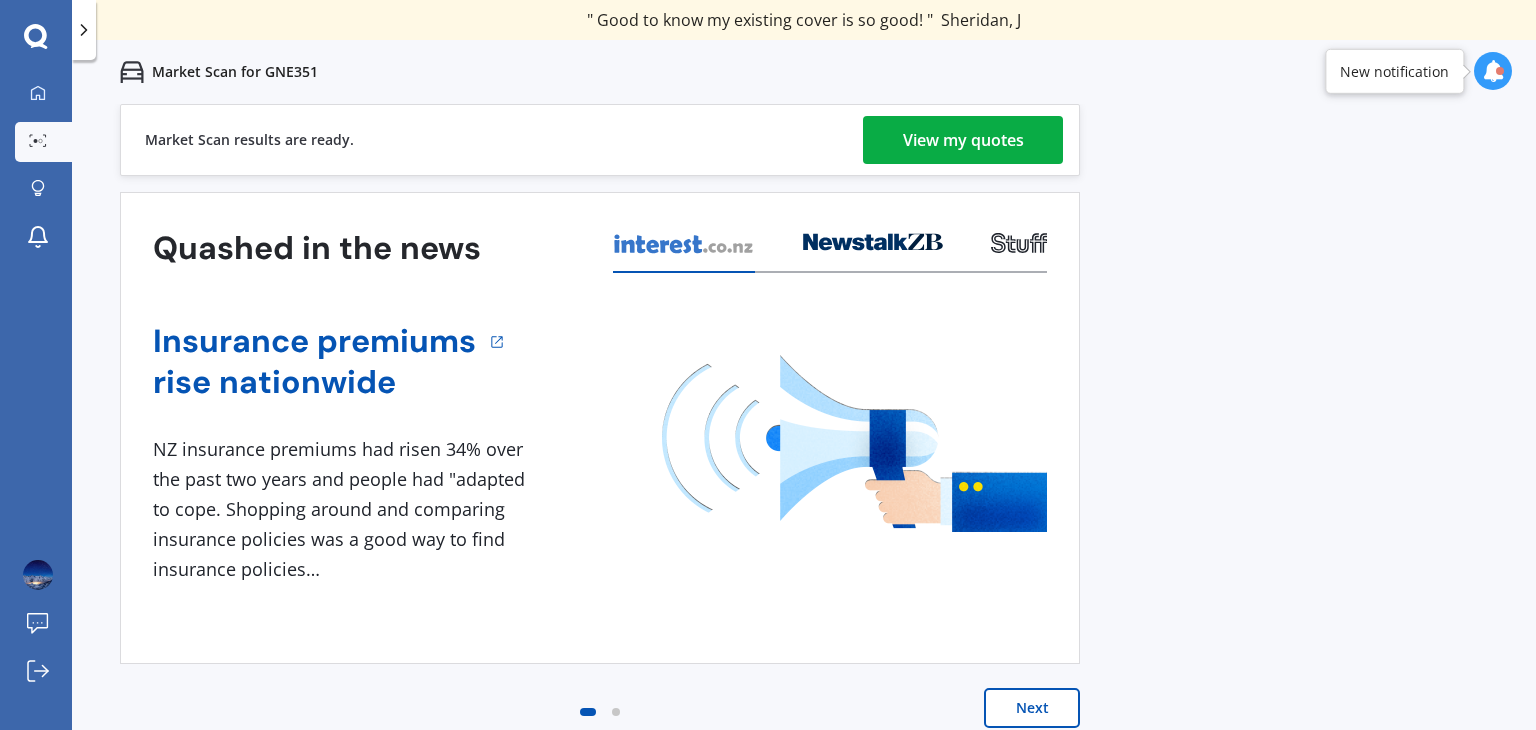 click on "View my quotes" at bounding box center (963, 140) 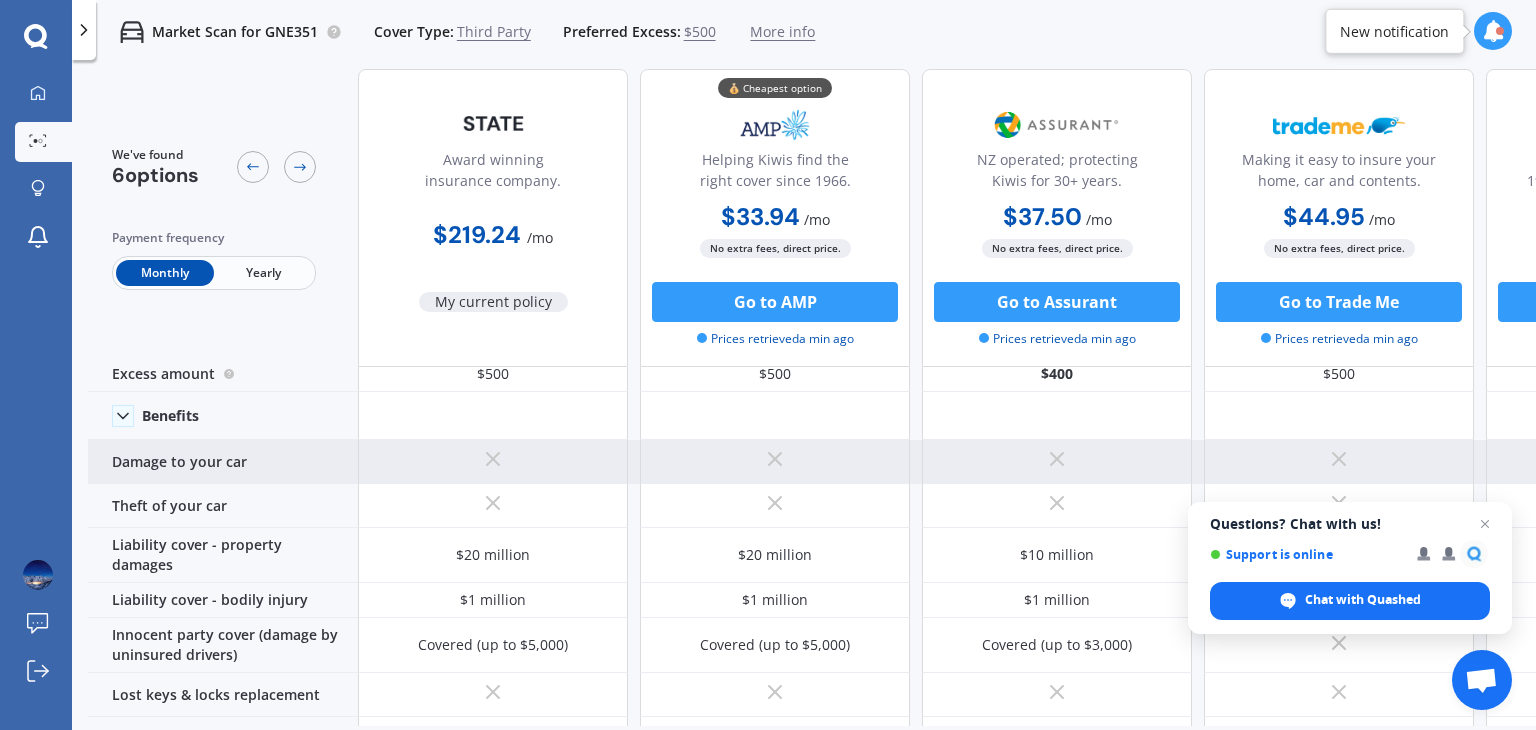 scroll, scrollTop: 32, scrollLeft: 0, axis: vertical 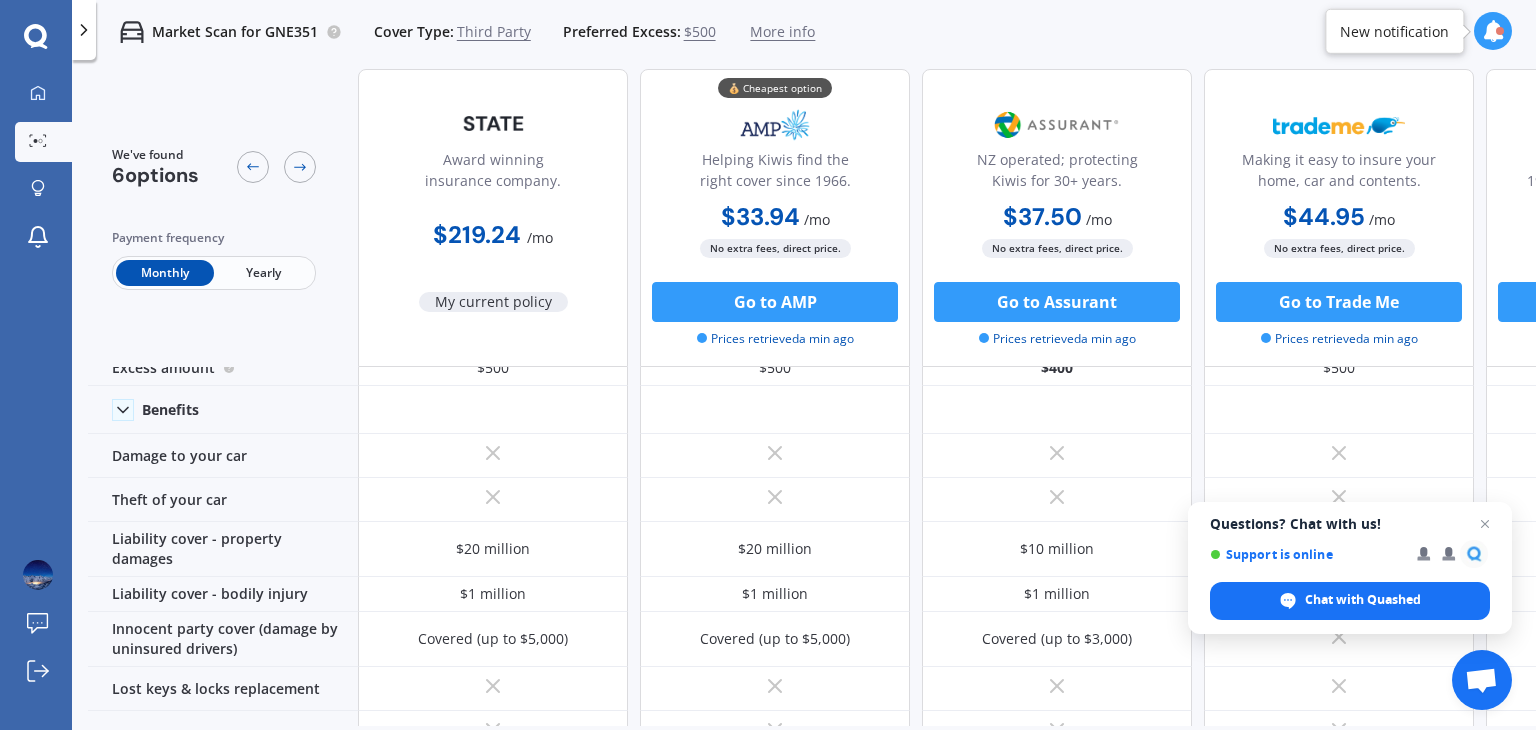 click on "My current policy" at bounding box center (493, 302) 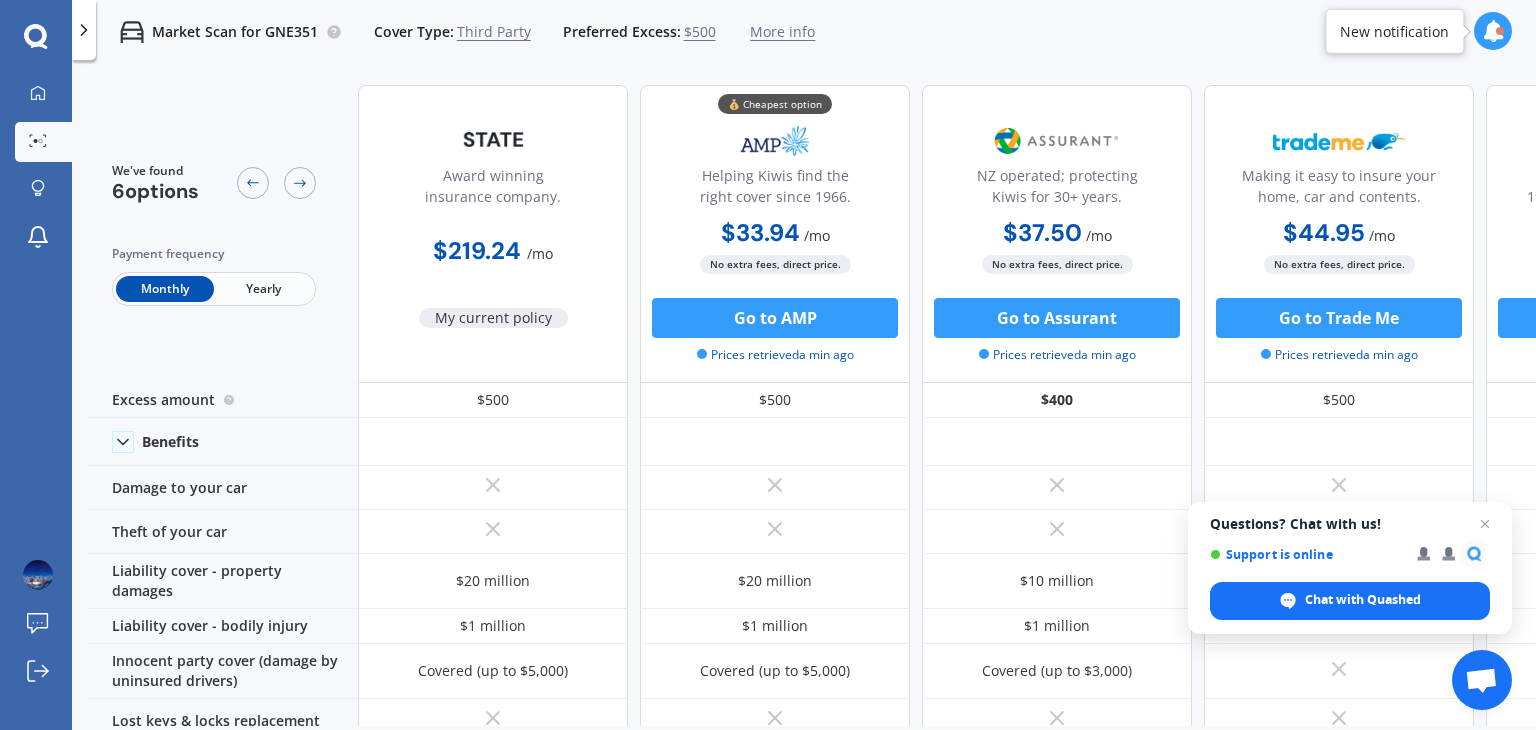 click on "Yearly" at bounding box center [263, 289] 